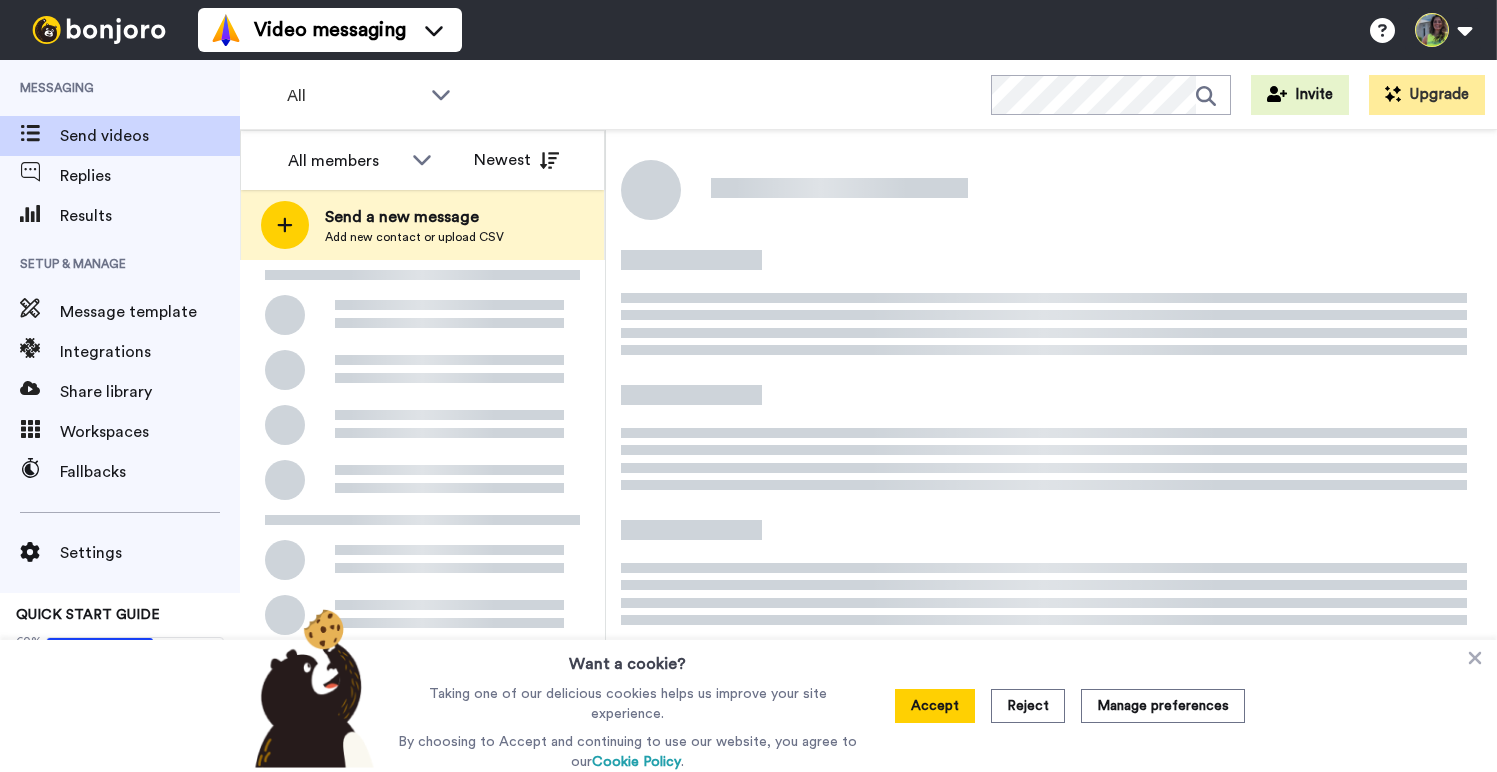 scroll, scrollTop: 0, scrollLeft: 0, axis: both 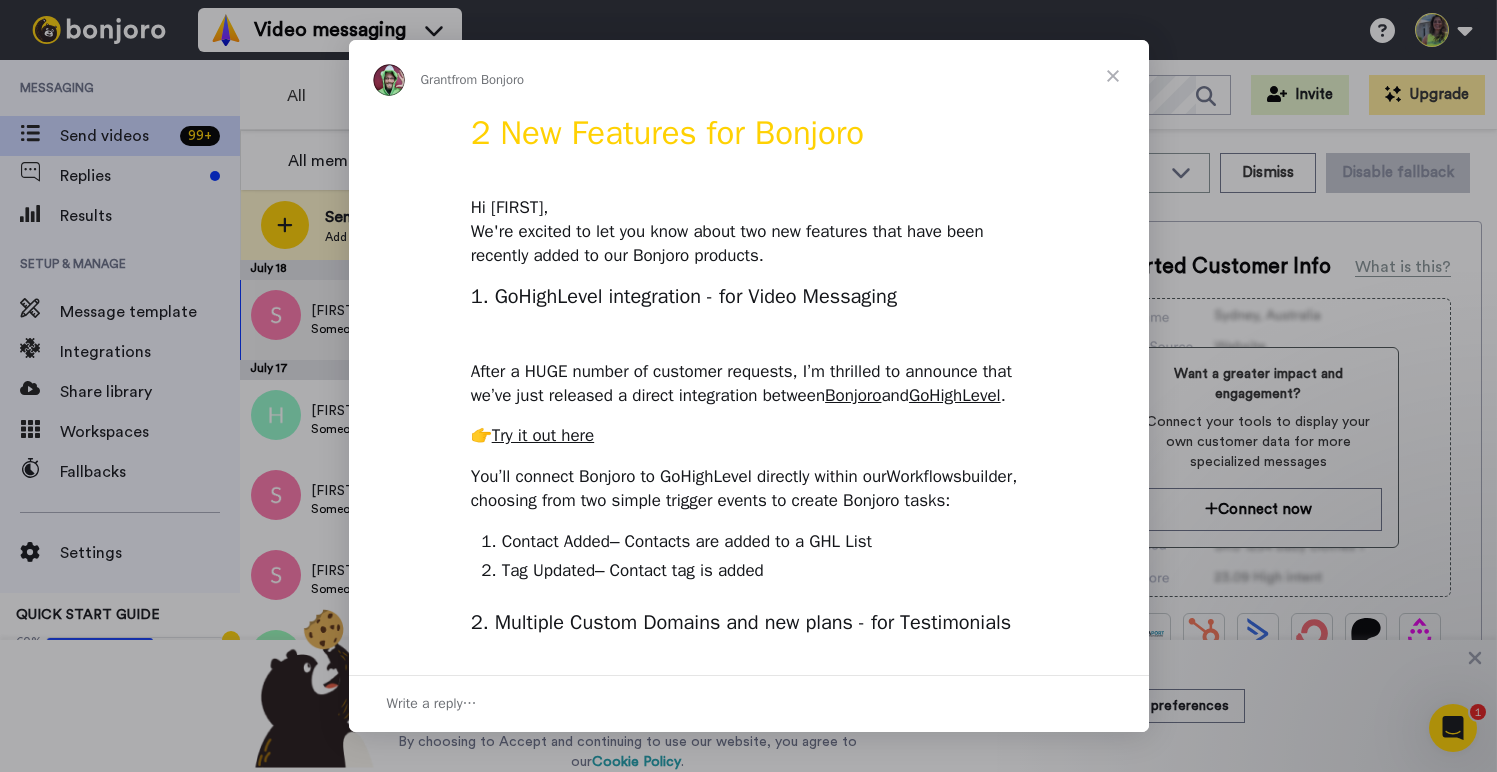 click at bounding box center [1113, 76] 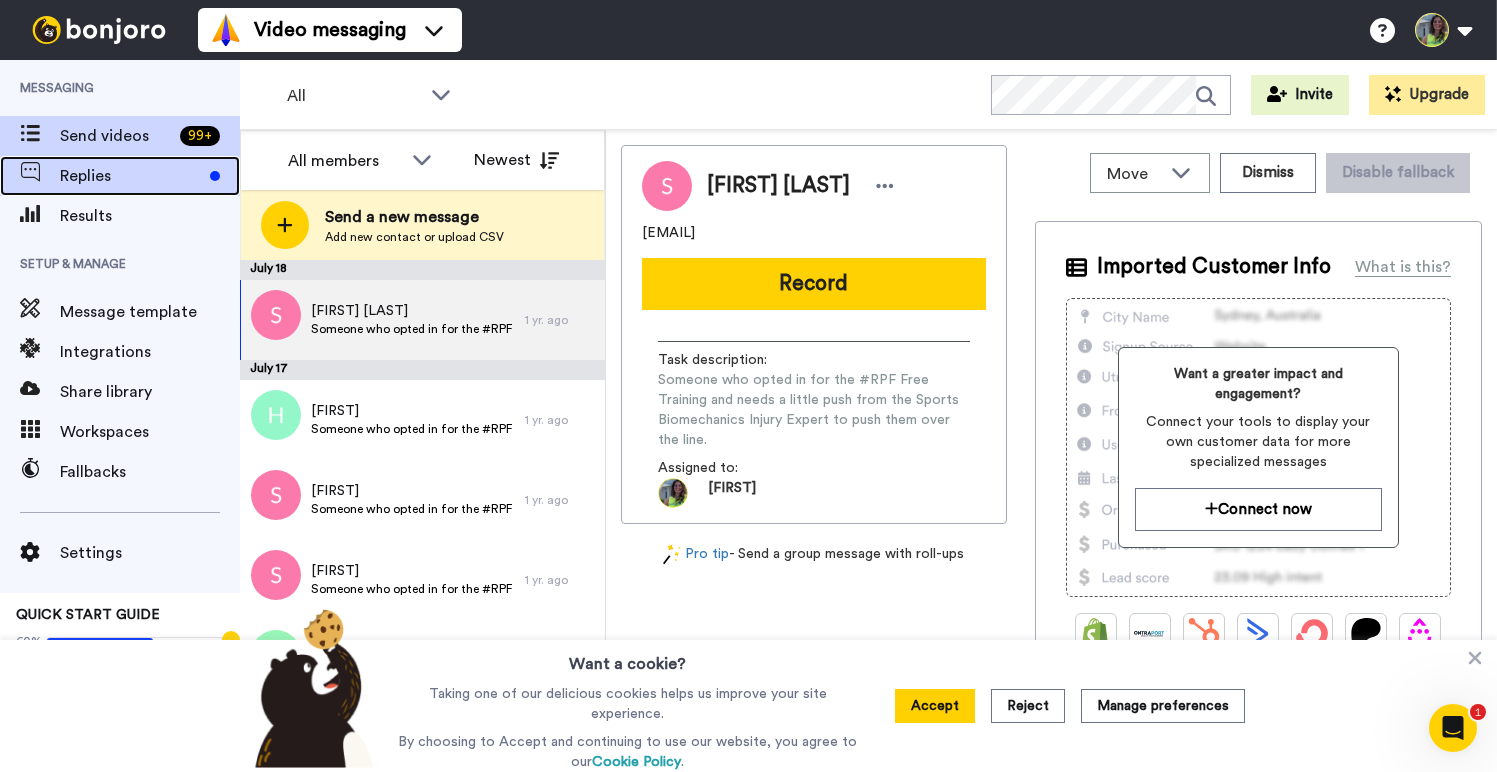 click on "Replies" at bounding box center [131, 176] 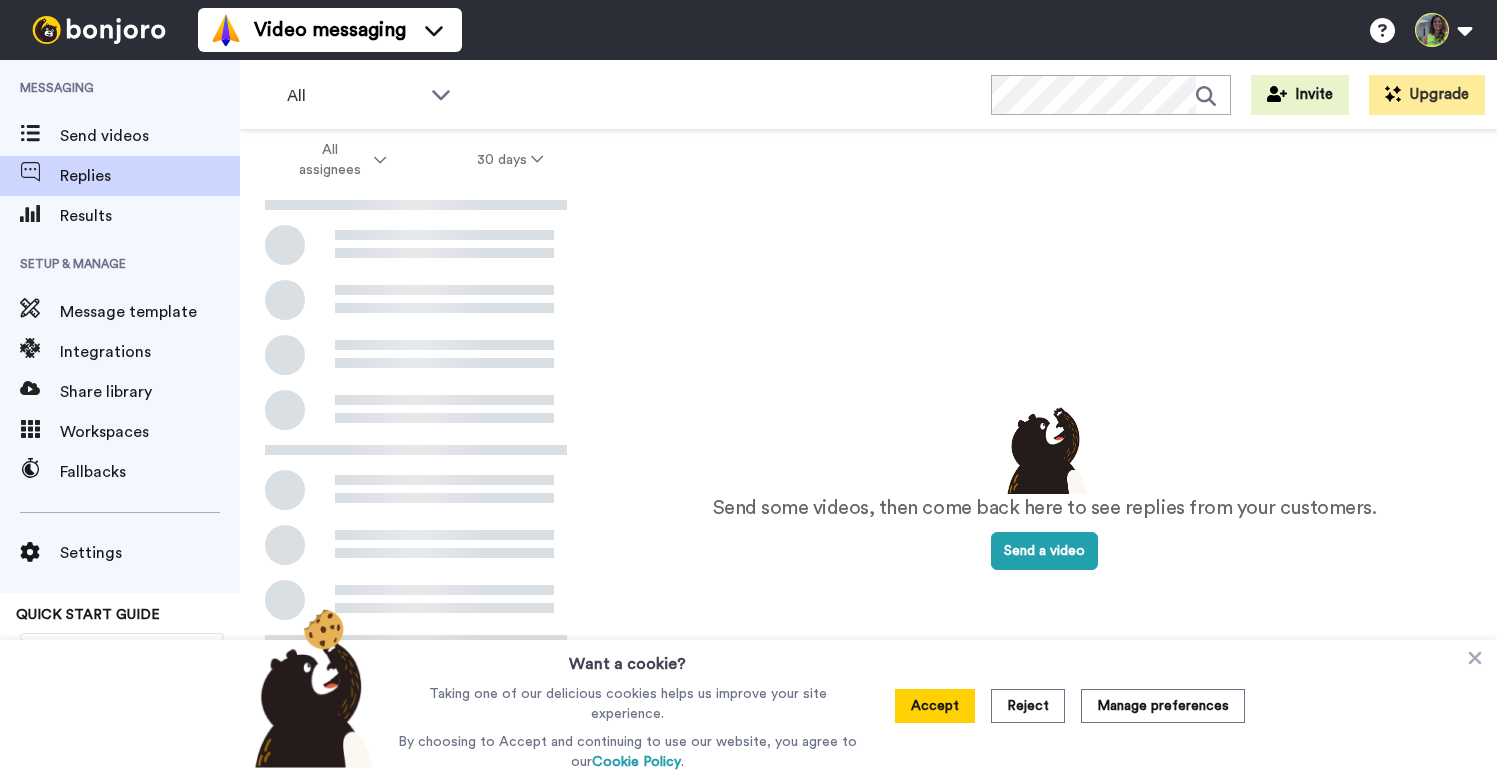 scroll, scrollTop: 0, scrollLeft: 0, axis: both 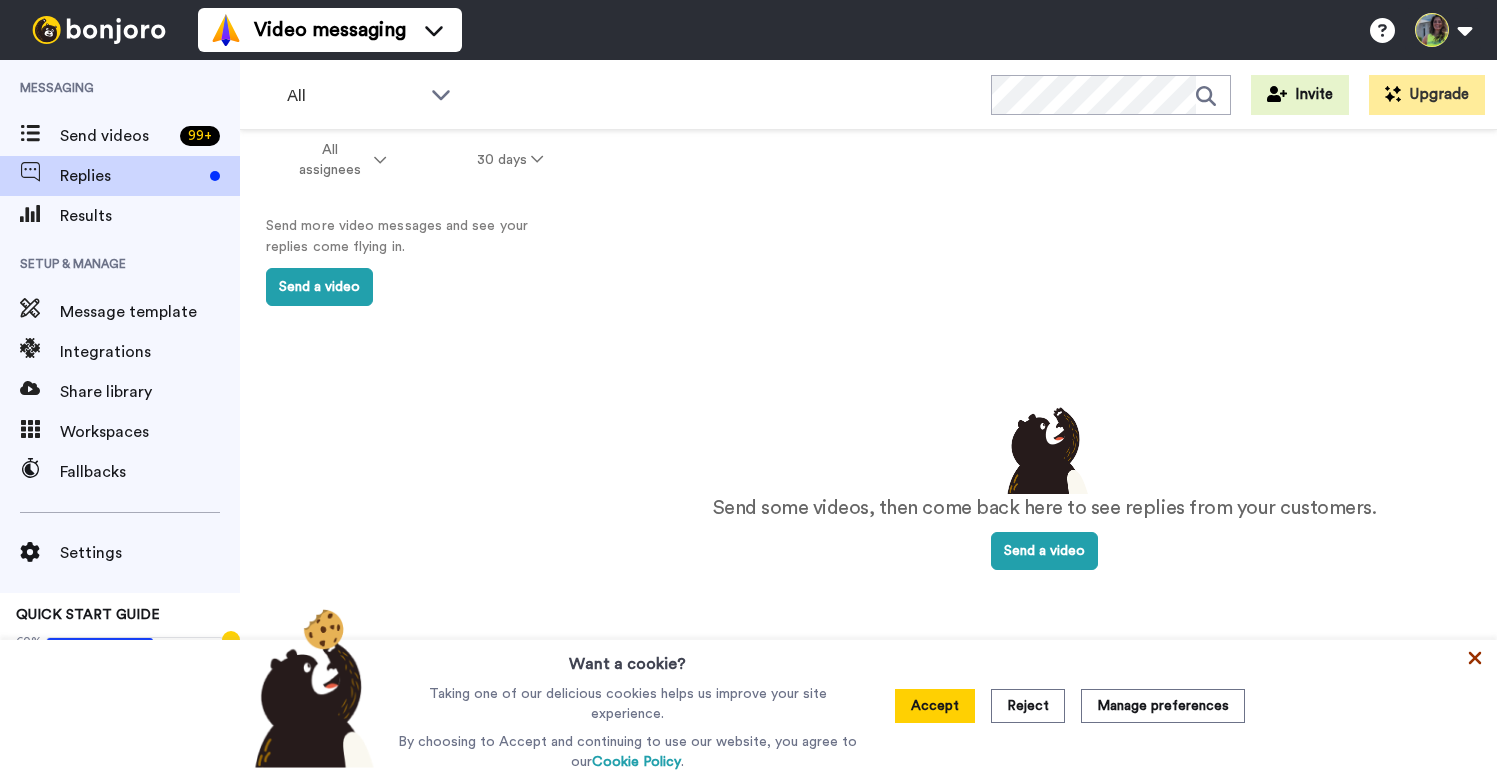 click 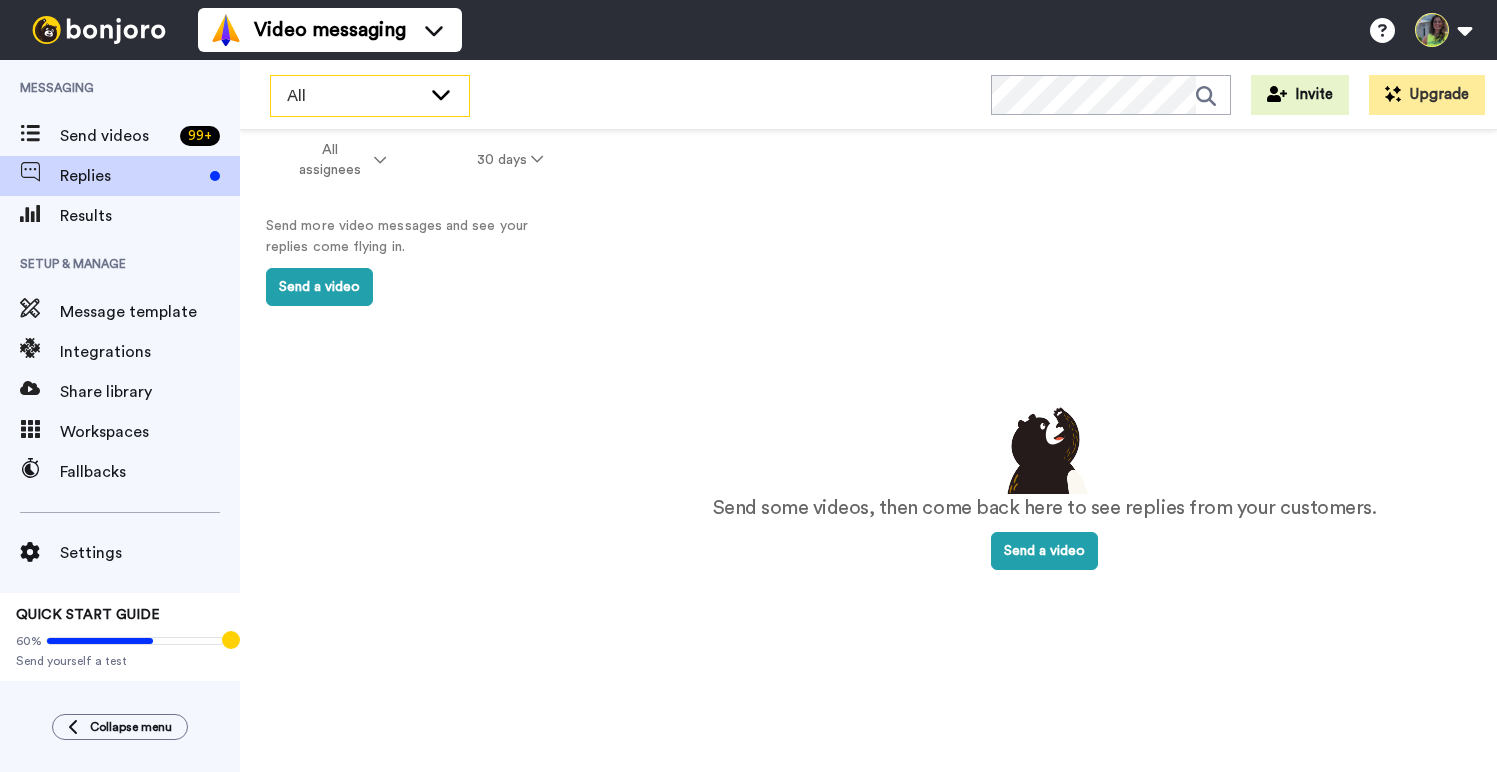 click 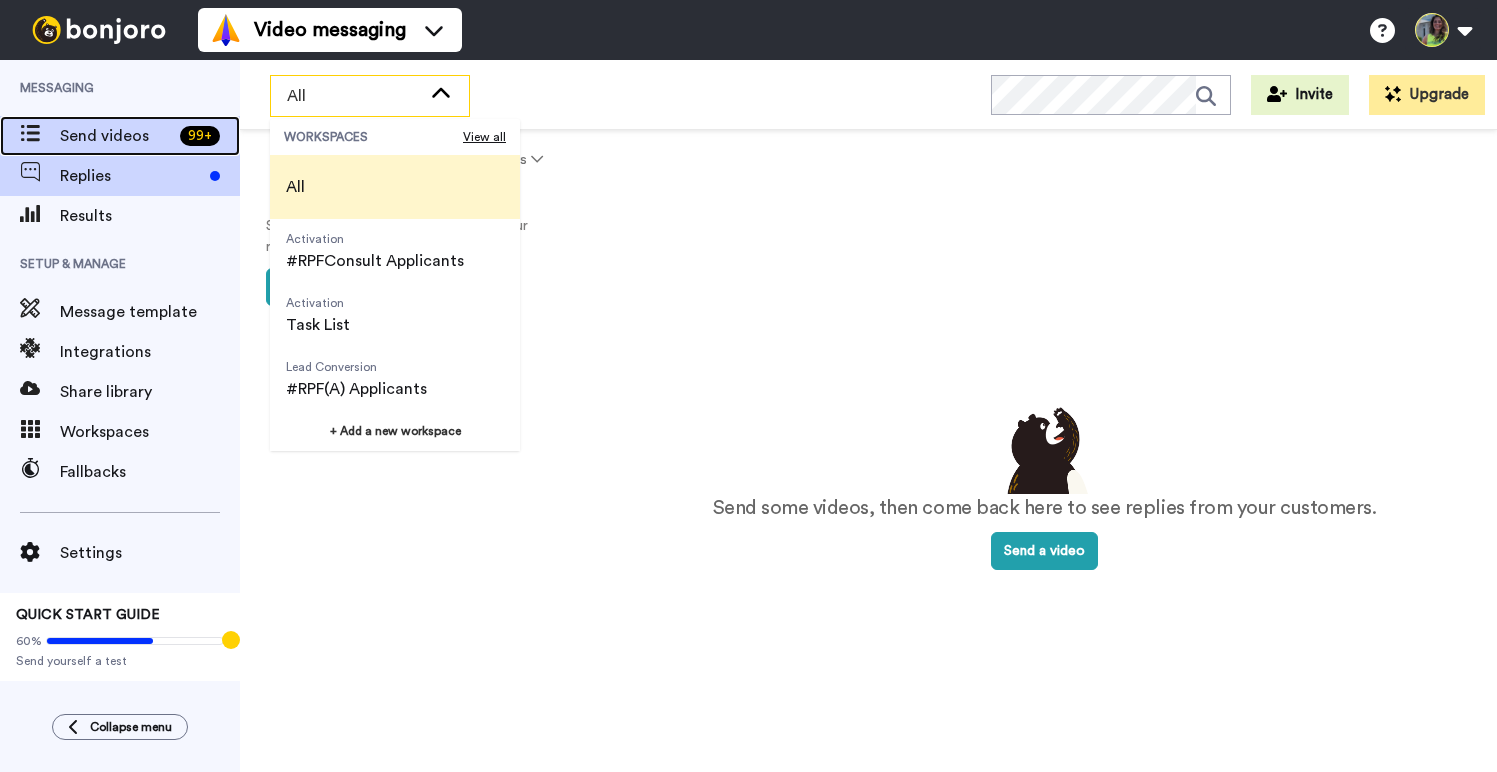 click on "Send videos" at bounding box center [116, 136] 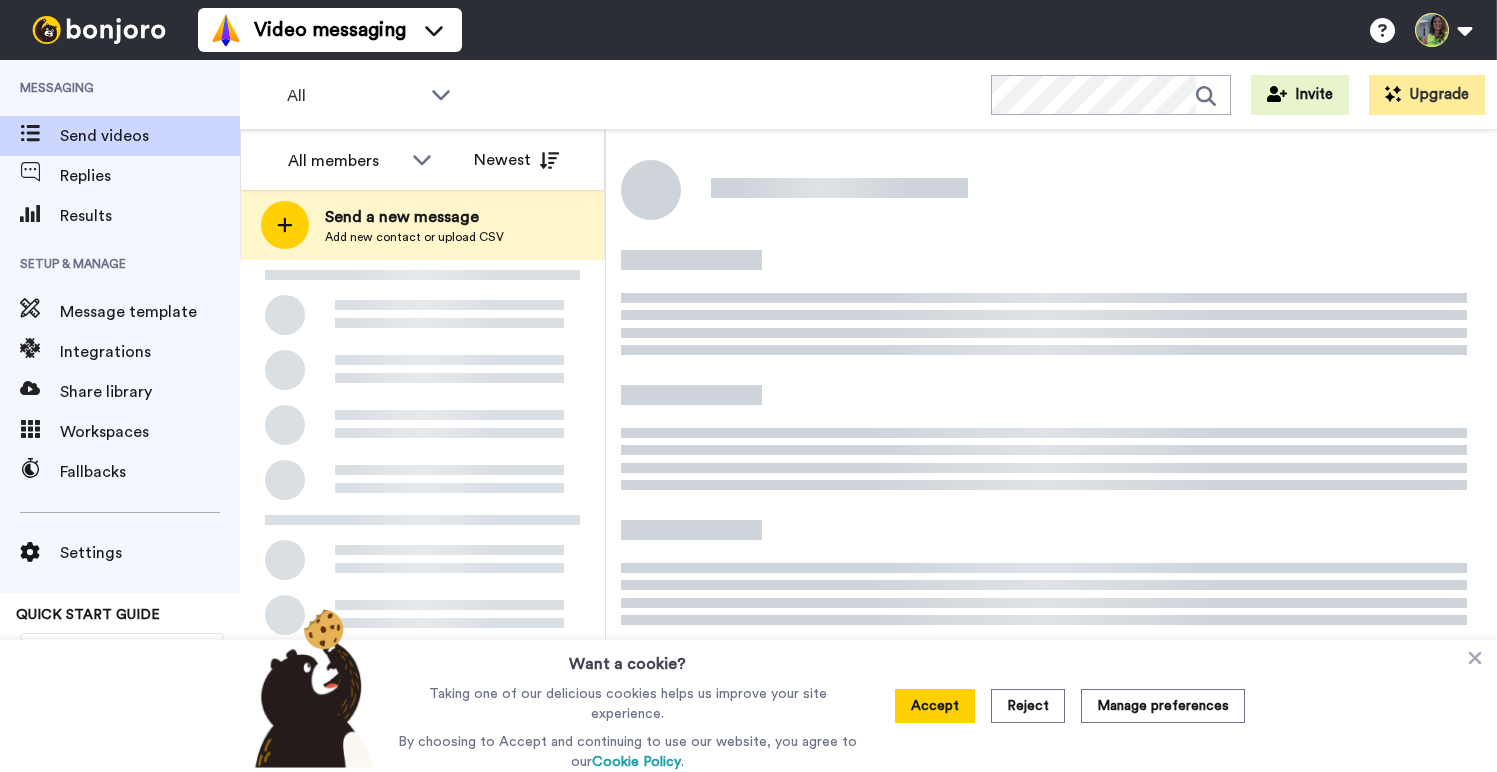 scroll, scrollTop: 0, scrollLeft: 0, axis: both 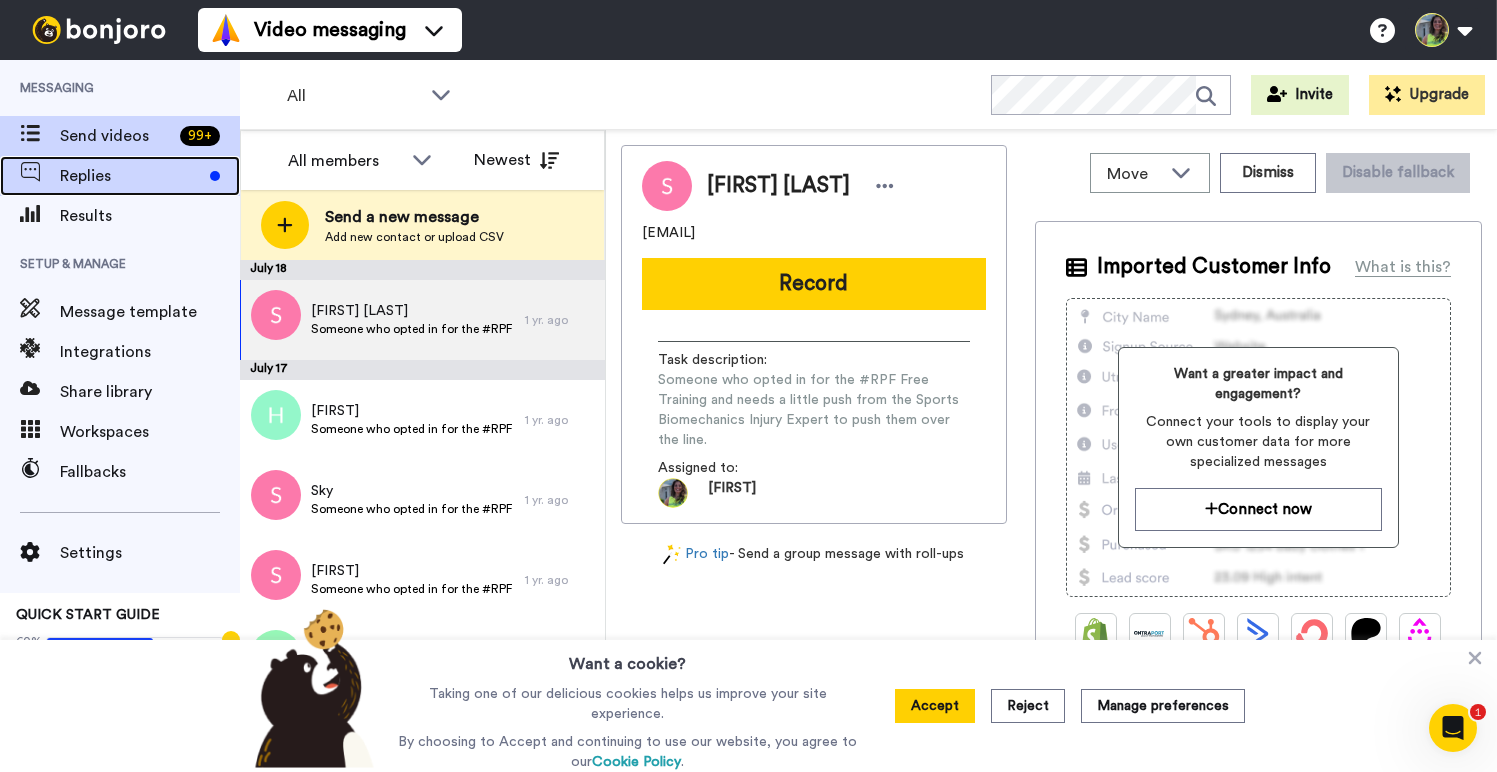 click on "Replies" at bounding box center (131, 176) 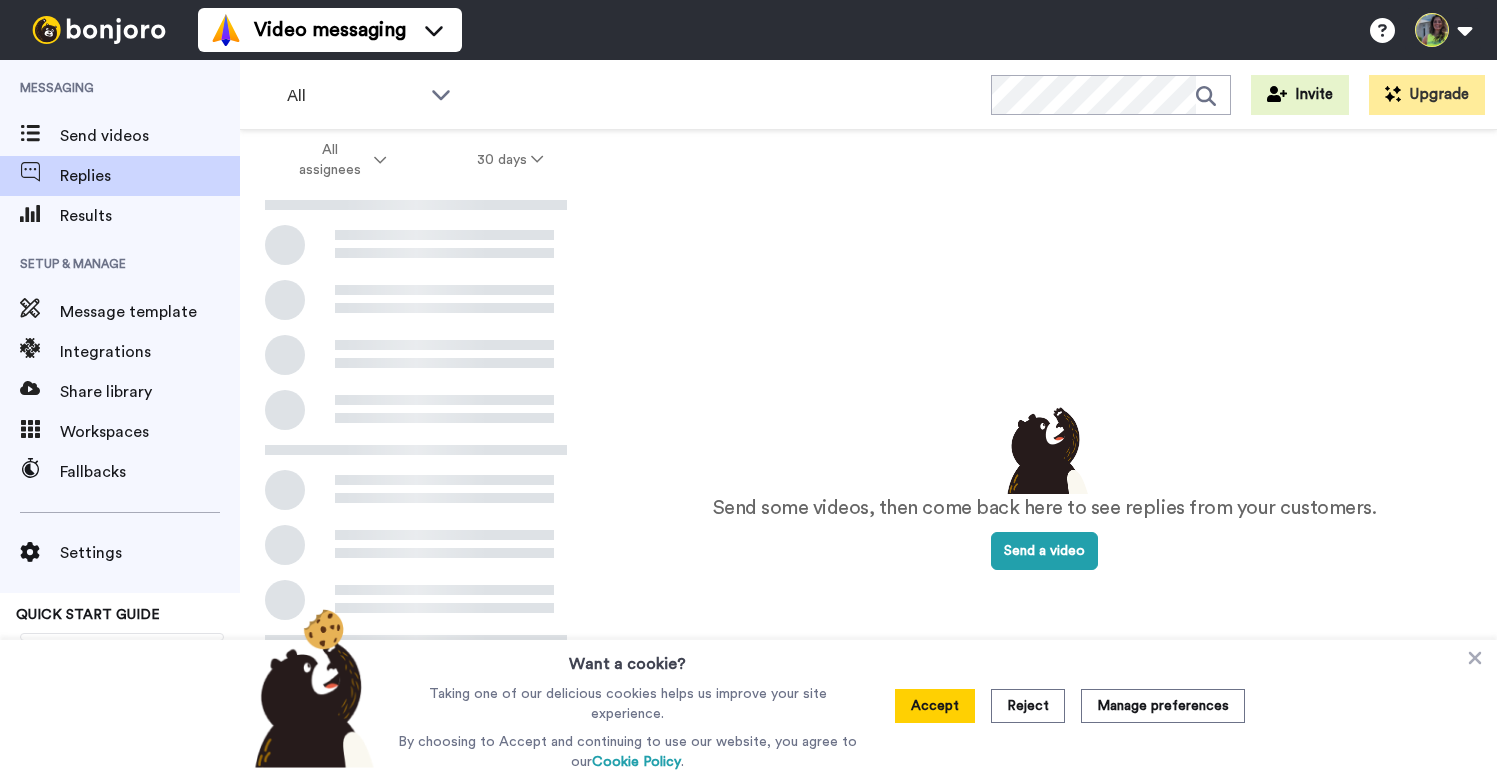 scroll, scrollTop: 0, scrollLeft: 0, axis: both 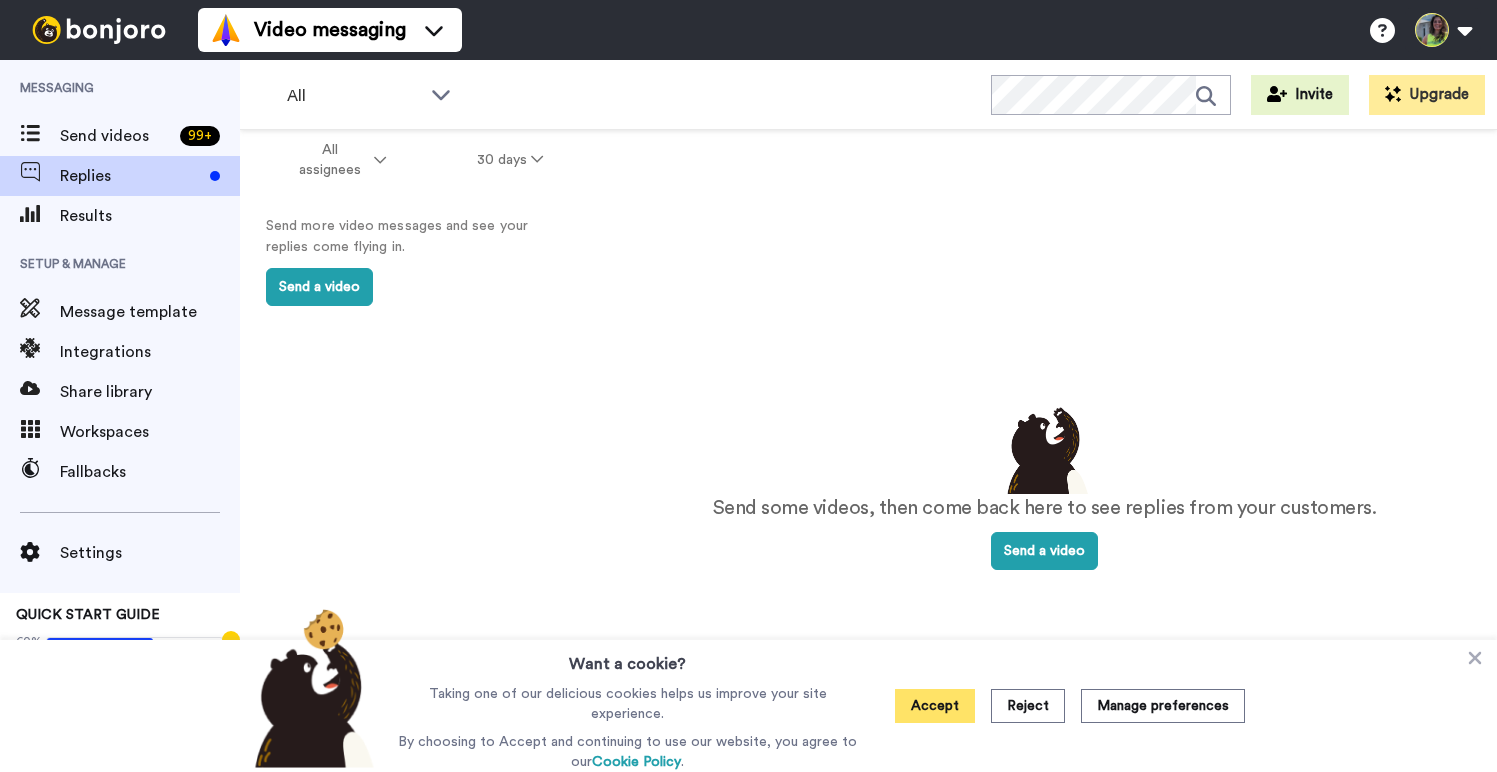 click on "Accept" at bounding box center [935, 706] 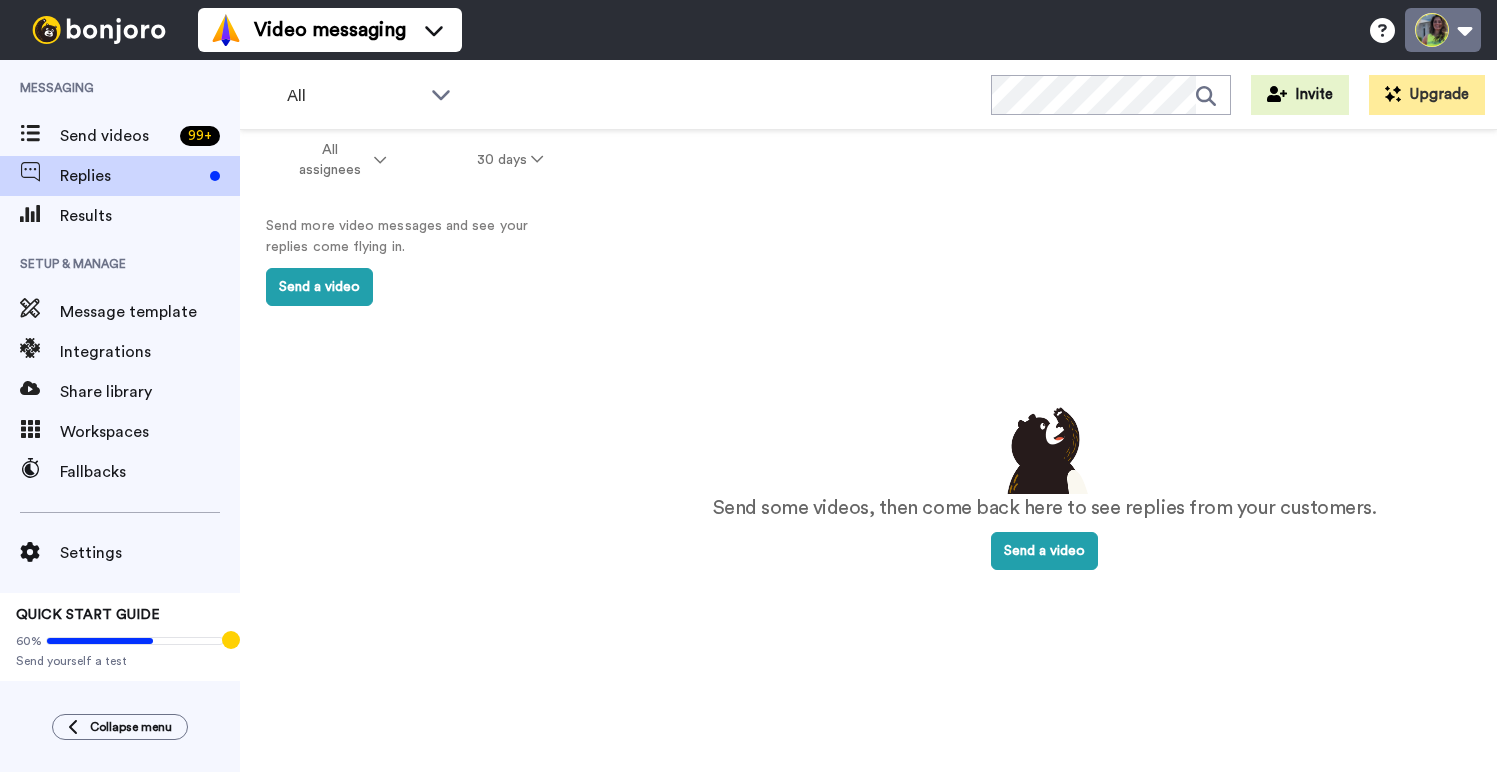 click at bounding box center (1443, 30) 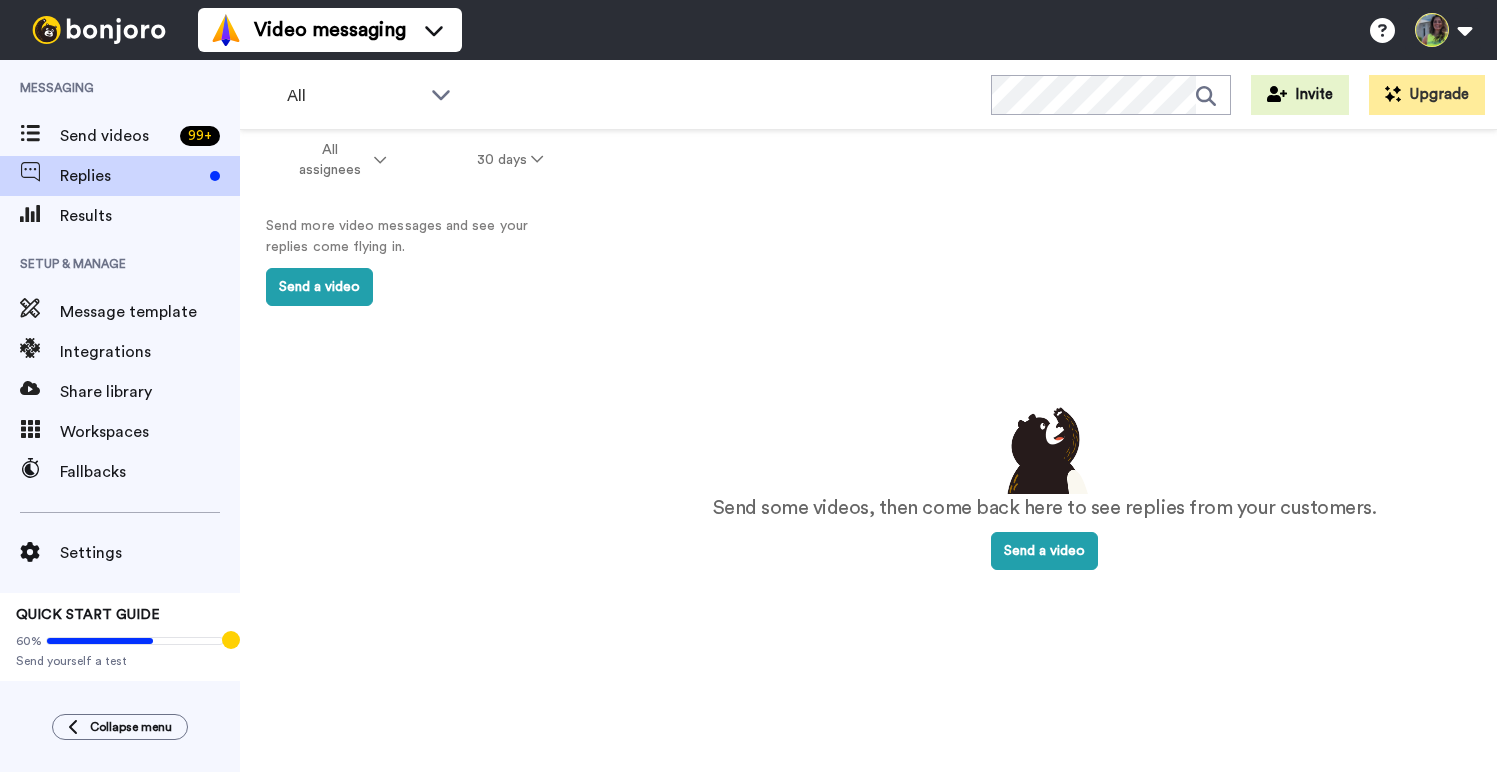 click on "Send some videos, then come back here to see replies from your customers. Send a video" at bounding box center [1044, 486] 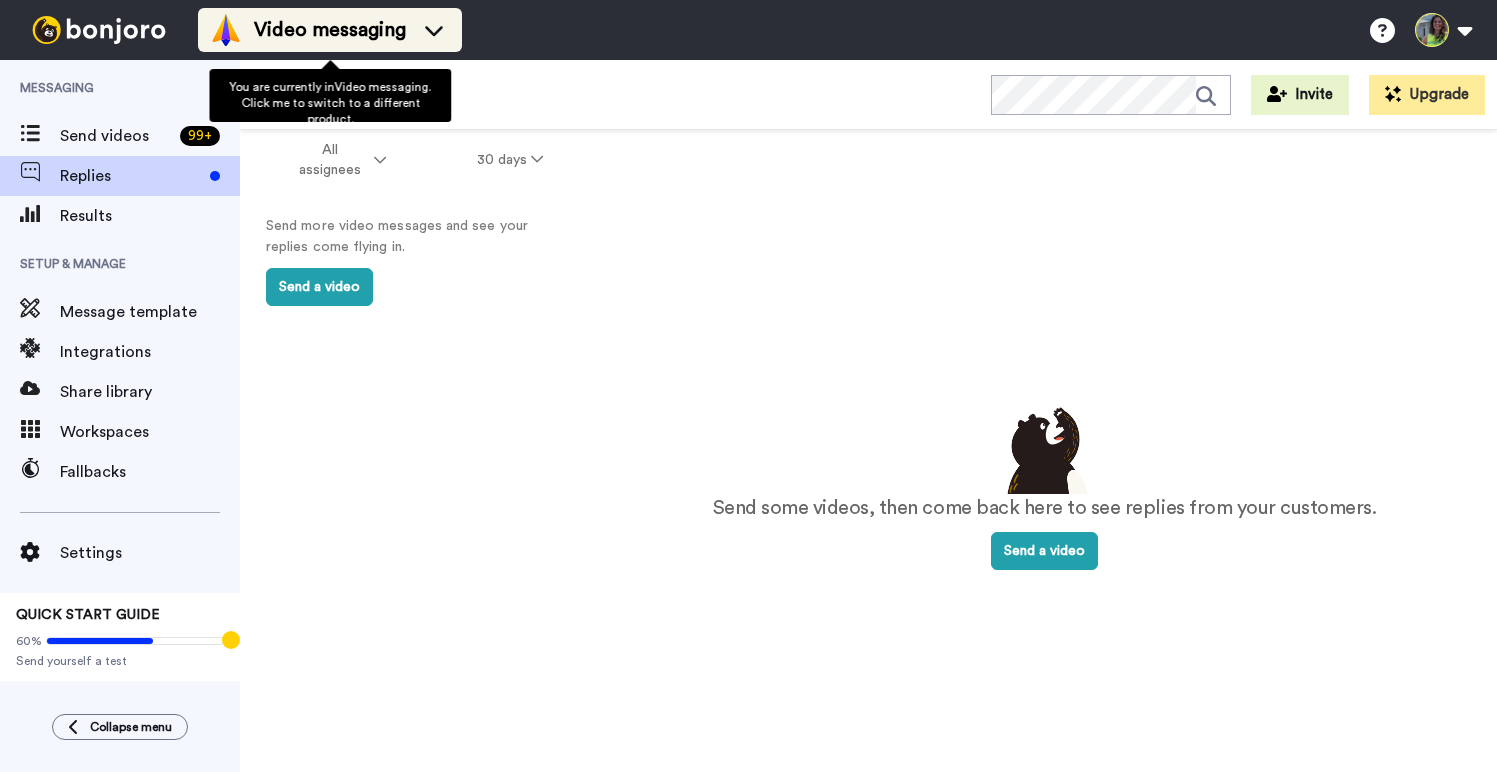 click 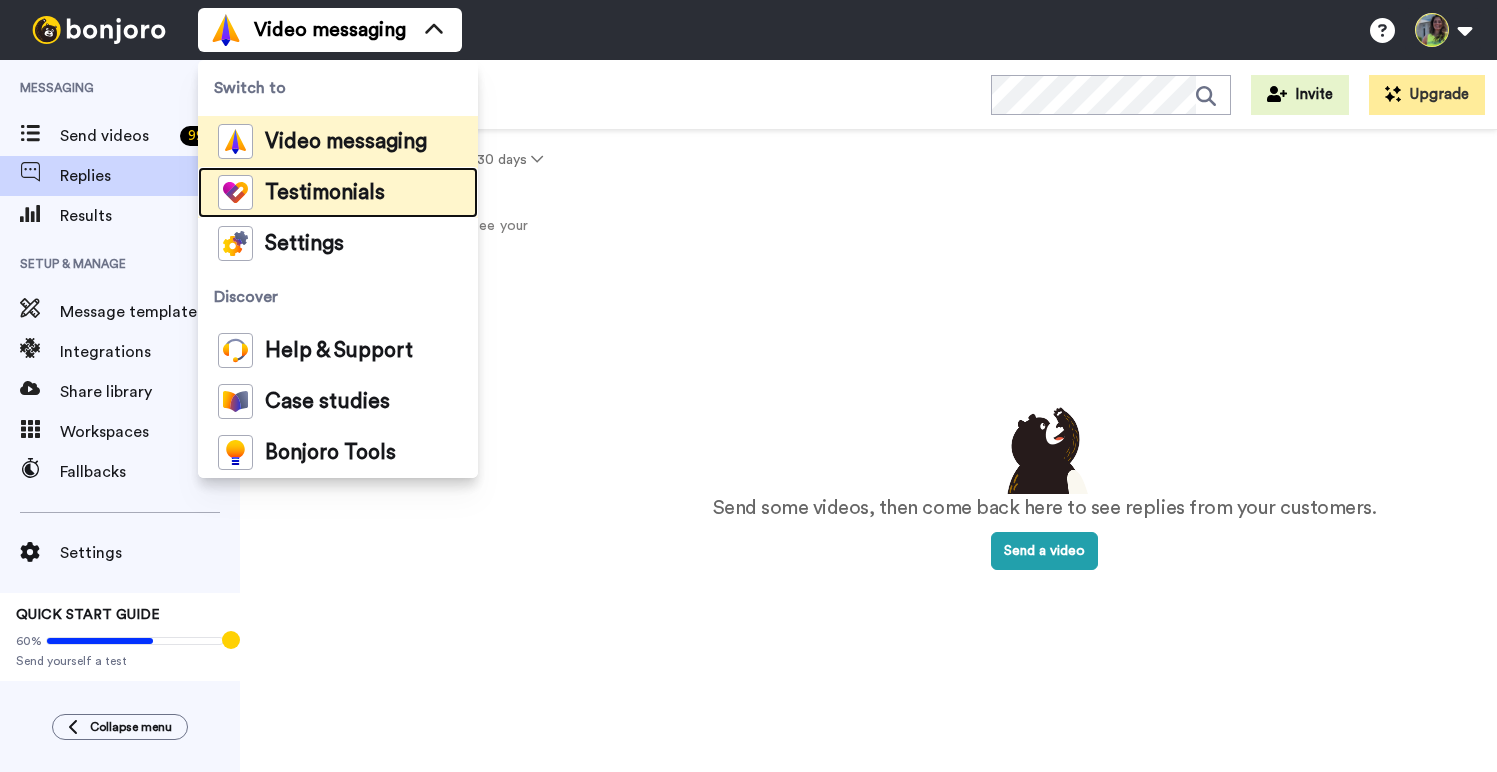 click on "Testimonials" at bounding box center [325, 193] 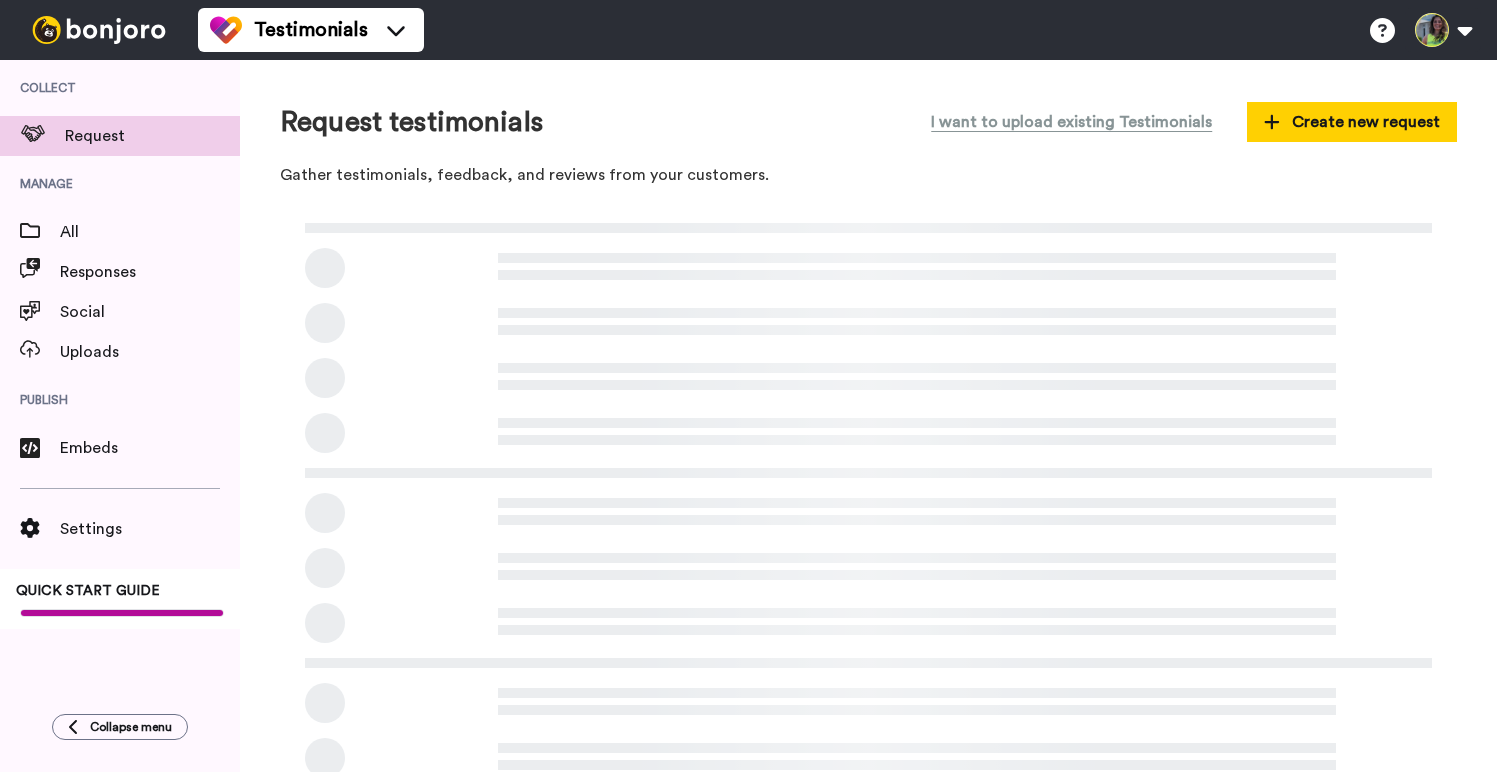 scroll, scrollTop: 0, scrollLeft: 0, axis: both 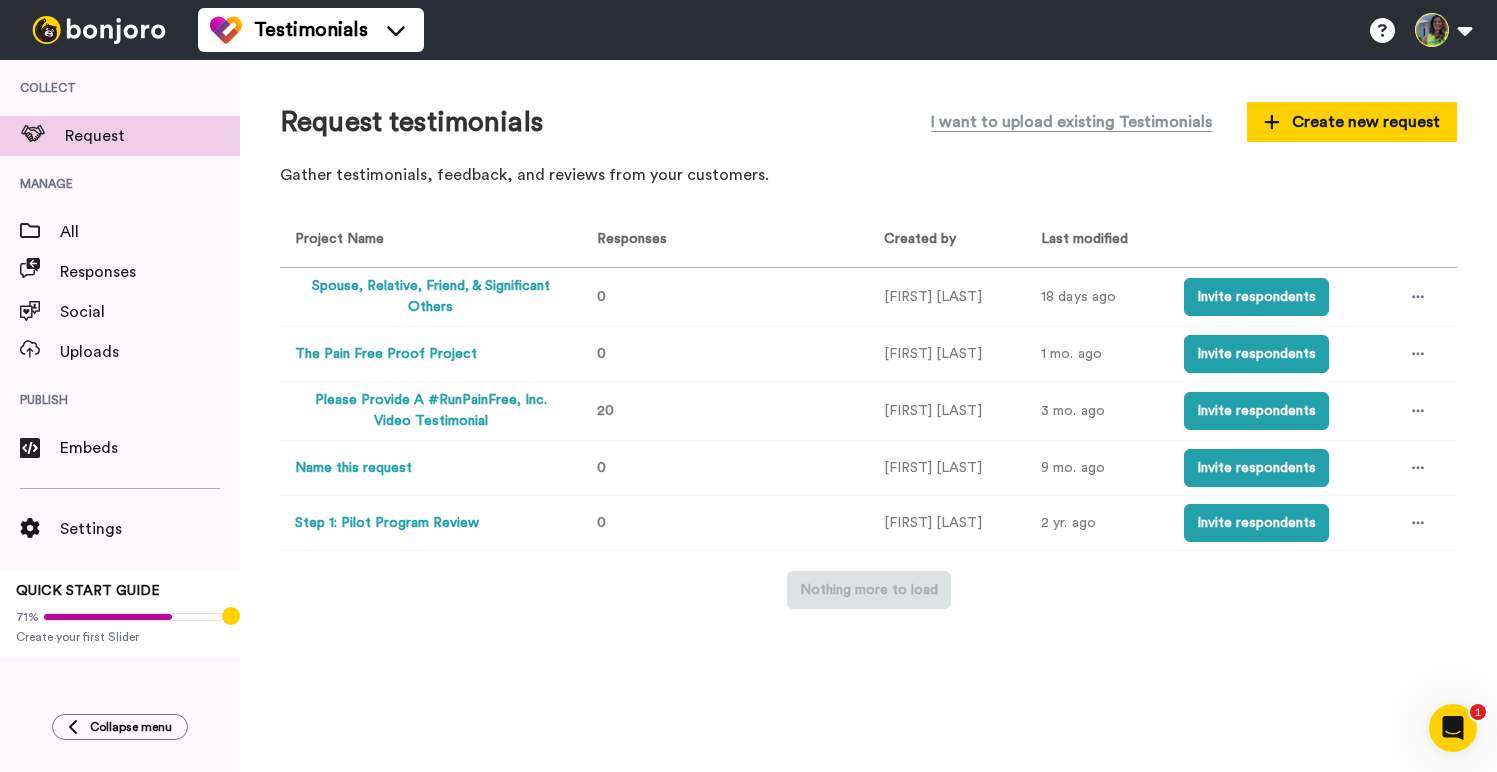 click on "Please Provide A #RunPainFree, Inc. Video Testimonial" at bounding box center (430, 411) 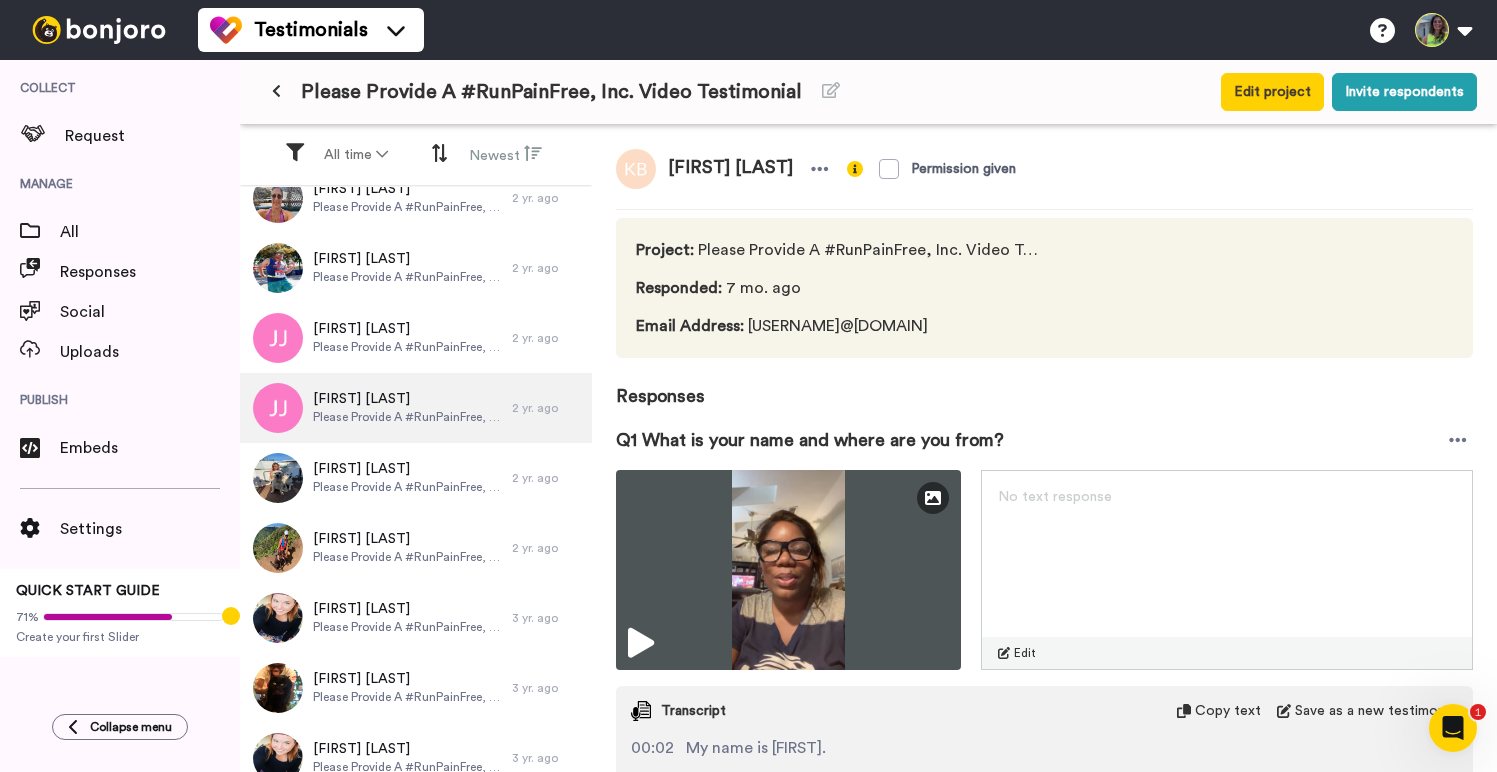 scroll, scrollTop: 592, scrollLeft: 0, axis: vertical 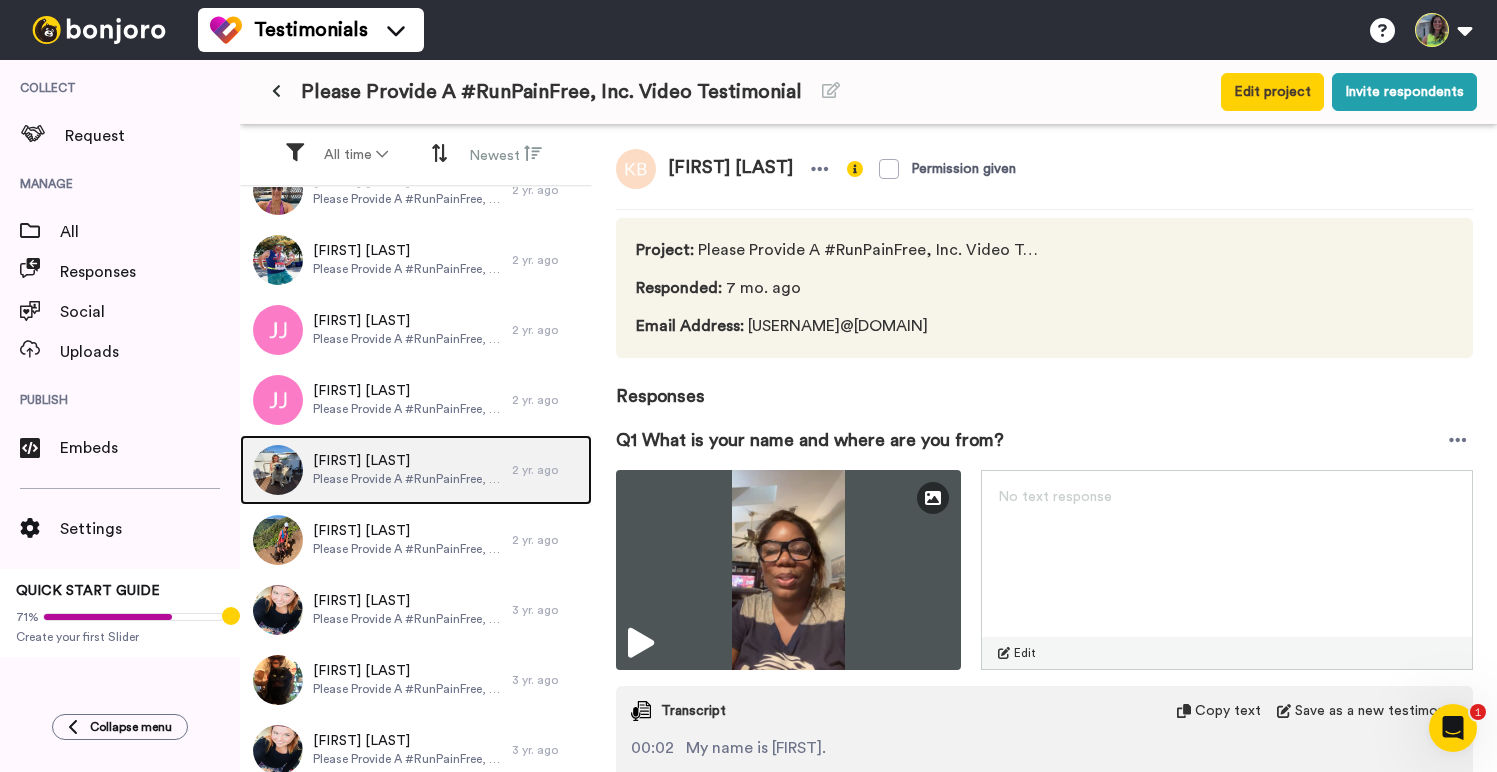 click on "[FIRST] [LAST]" at bounding box center [407, 461] 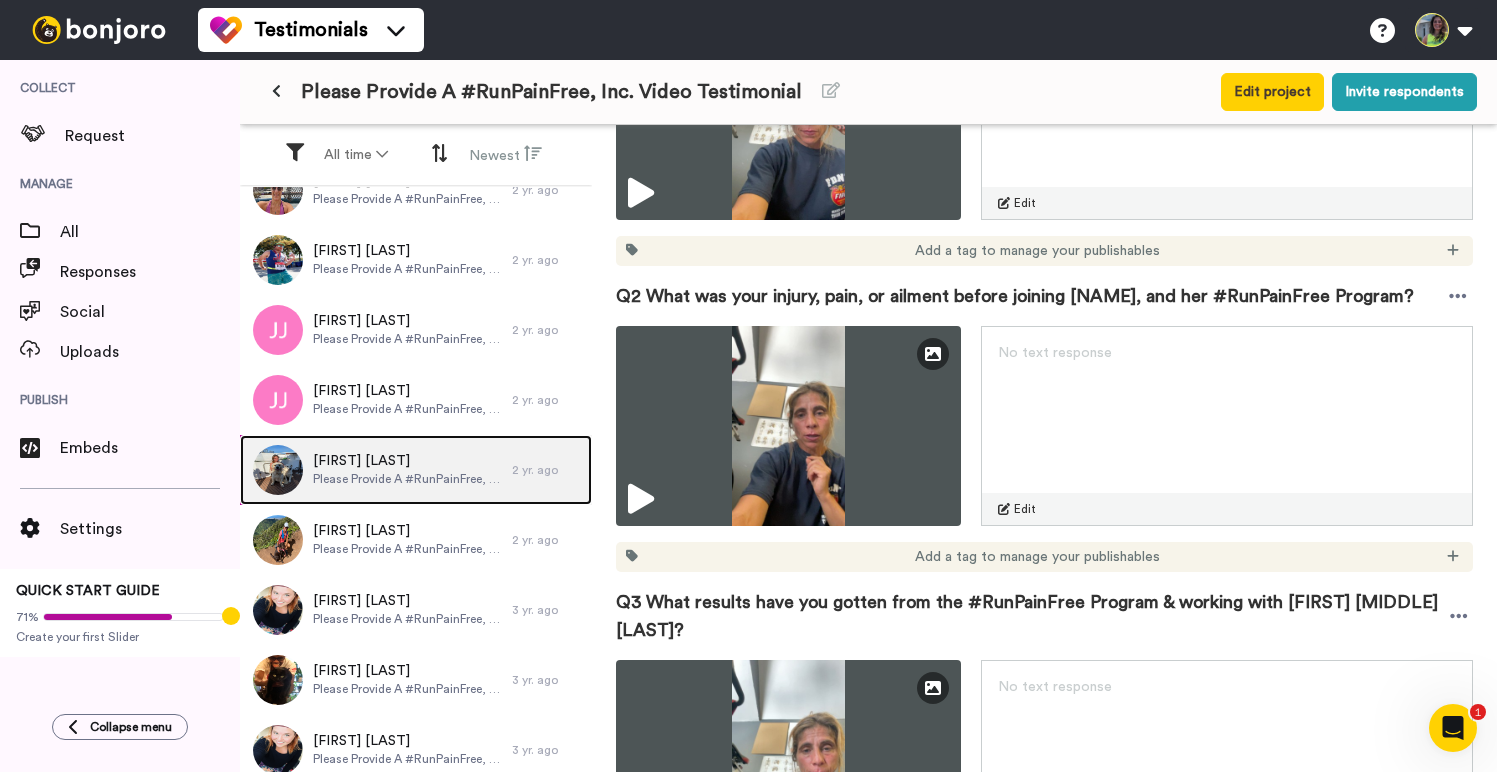 scroll, scrollTop: 451, scrollLeft: 0, axis: vertical 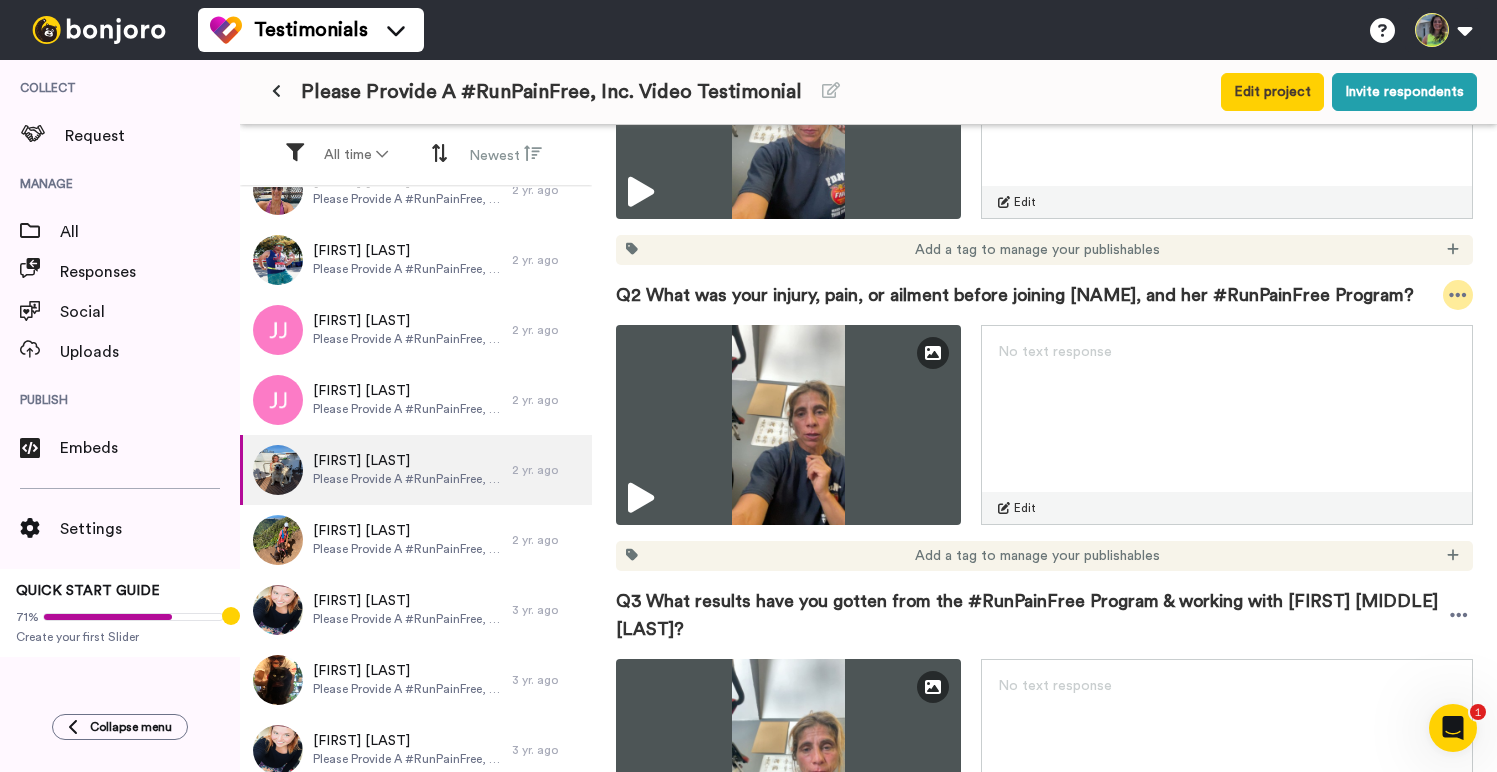 click 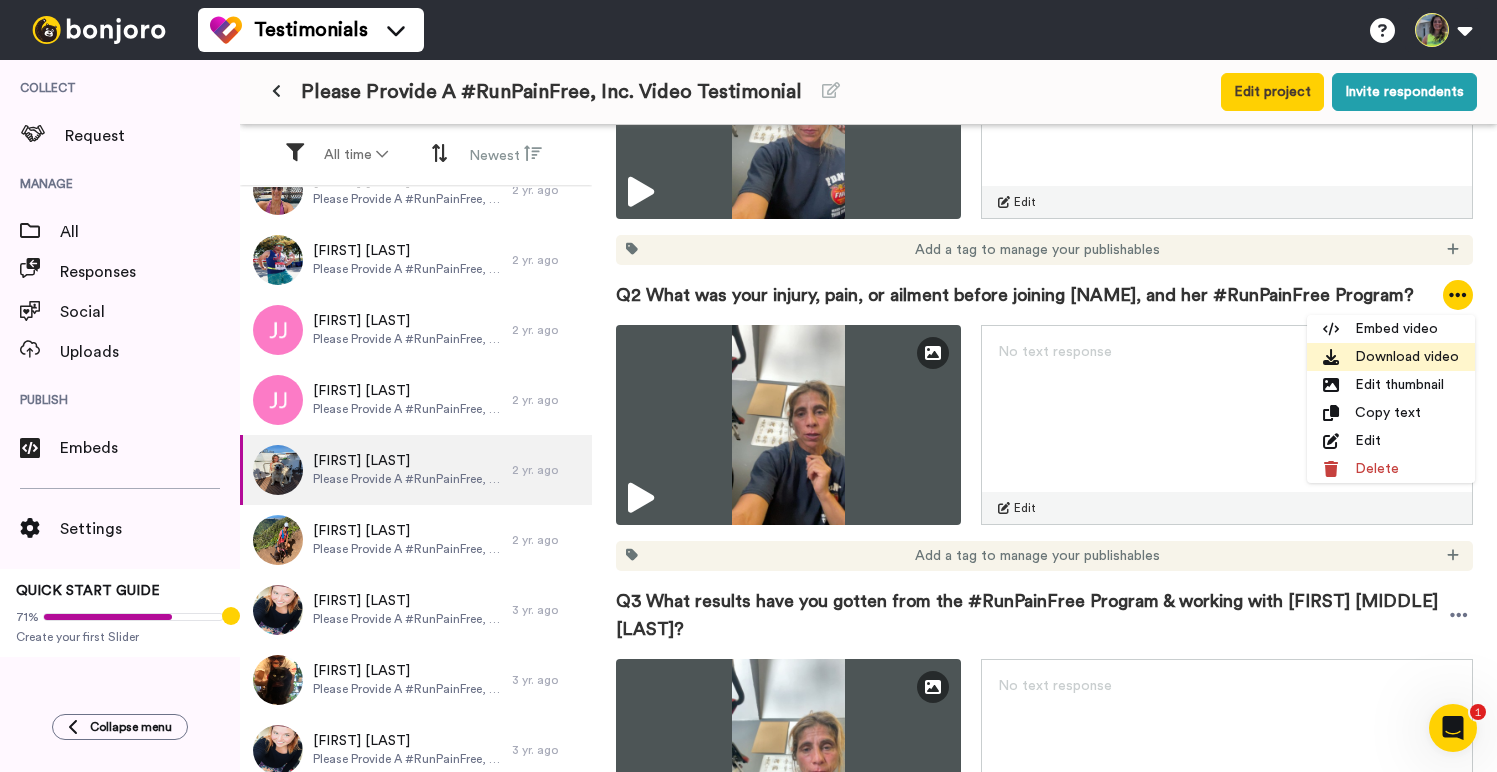 click on "Download video" at bounding box center (1391, 357) 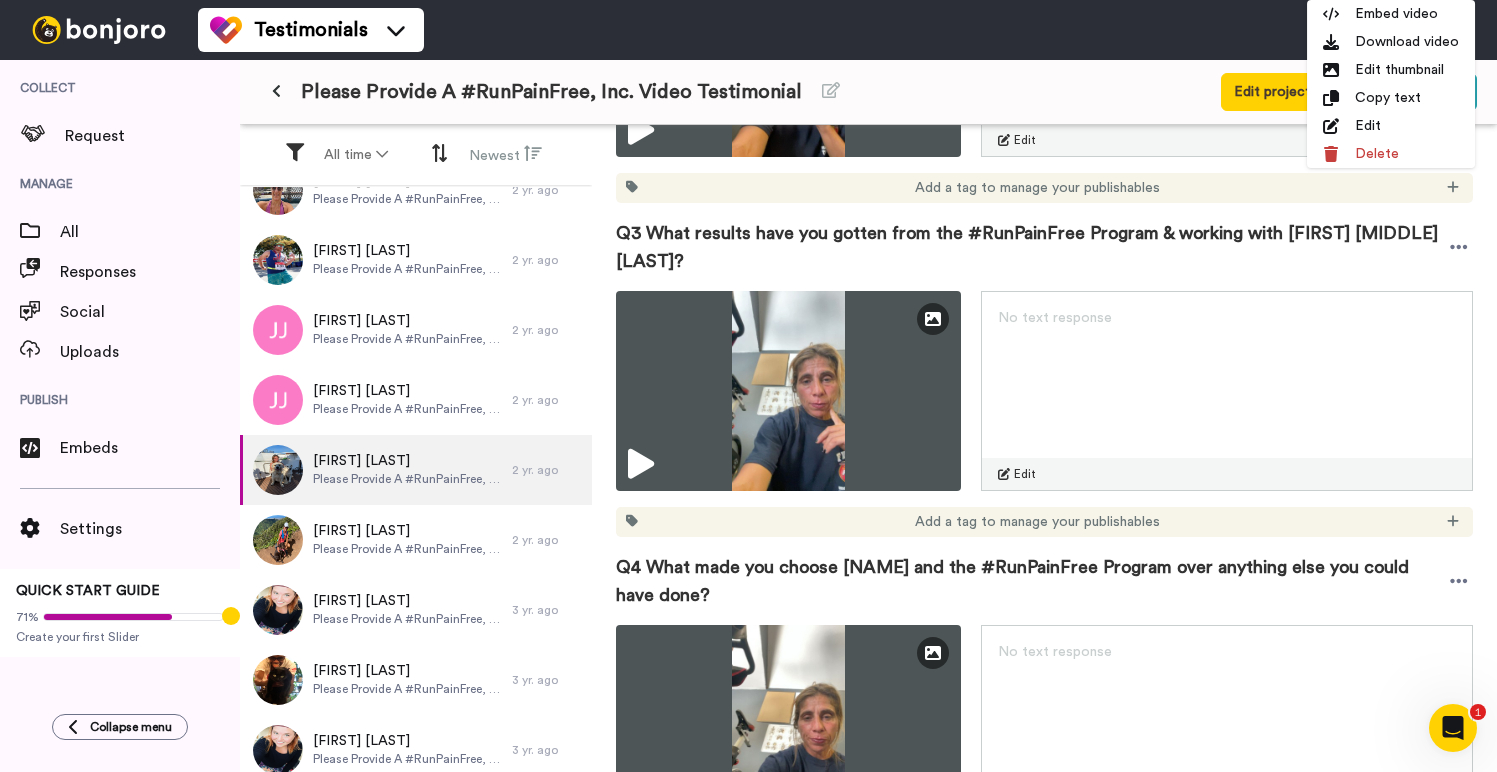 scroll, scrollTop: 823, scrollLeft: 0, axis: vertical 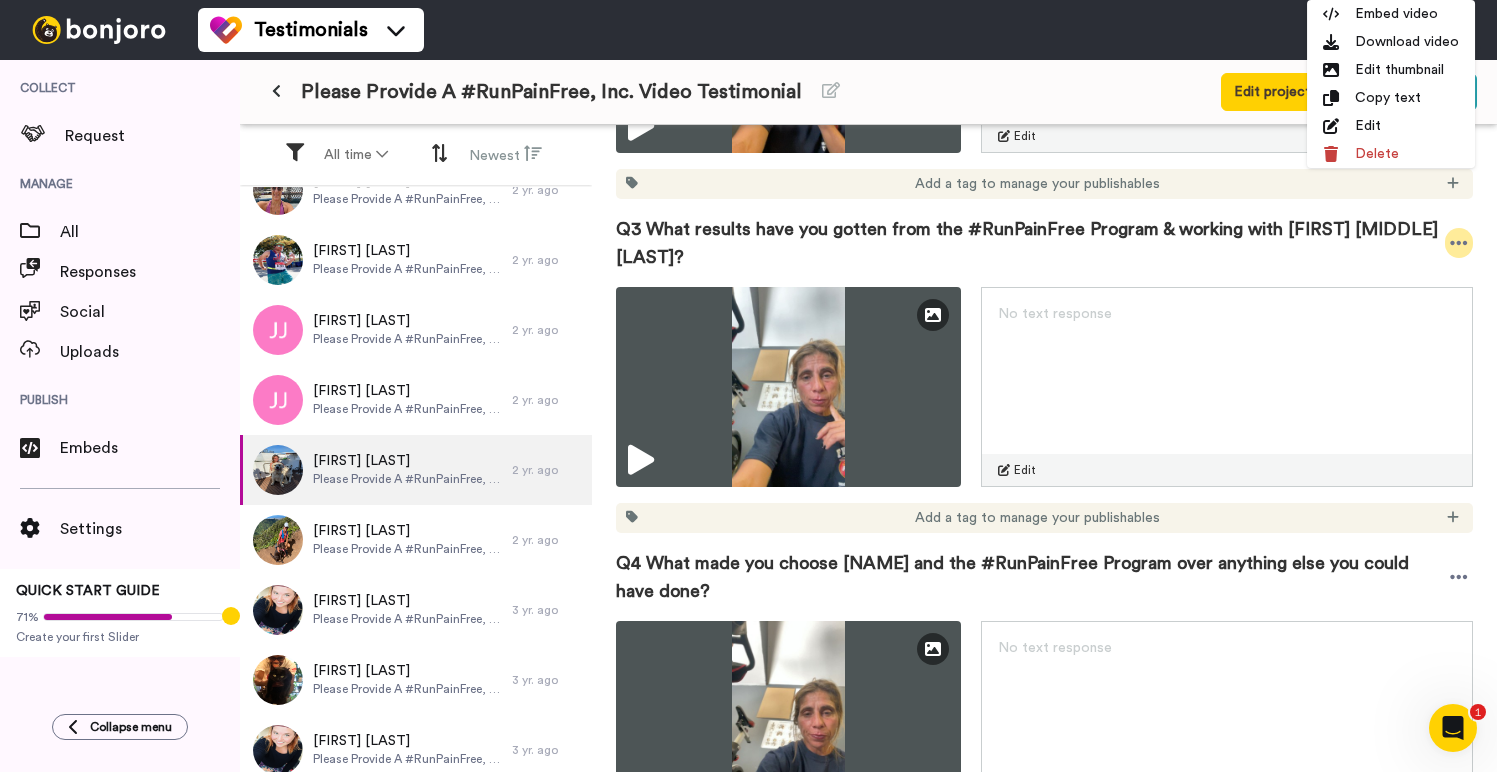 click 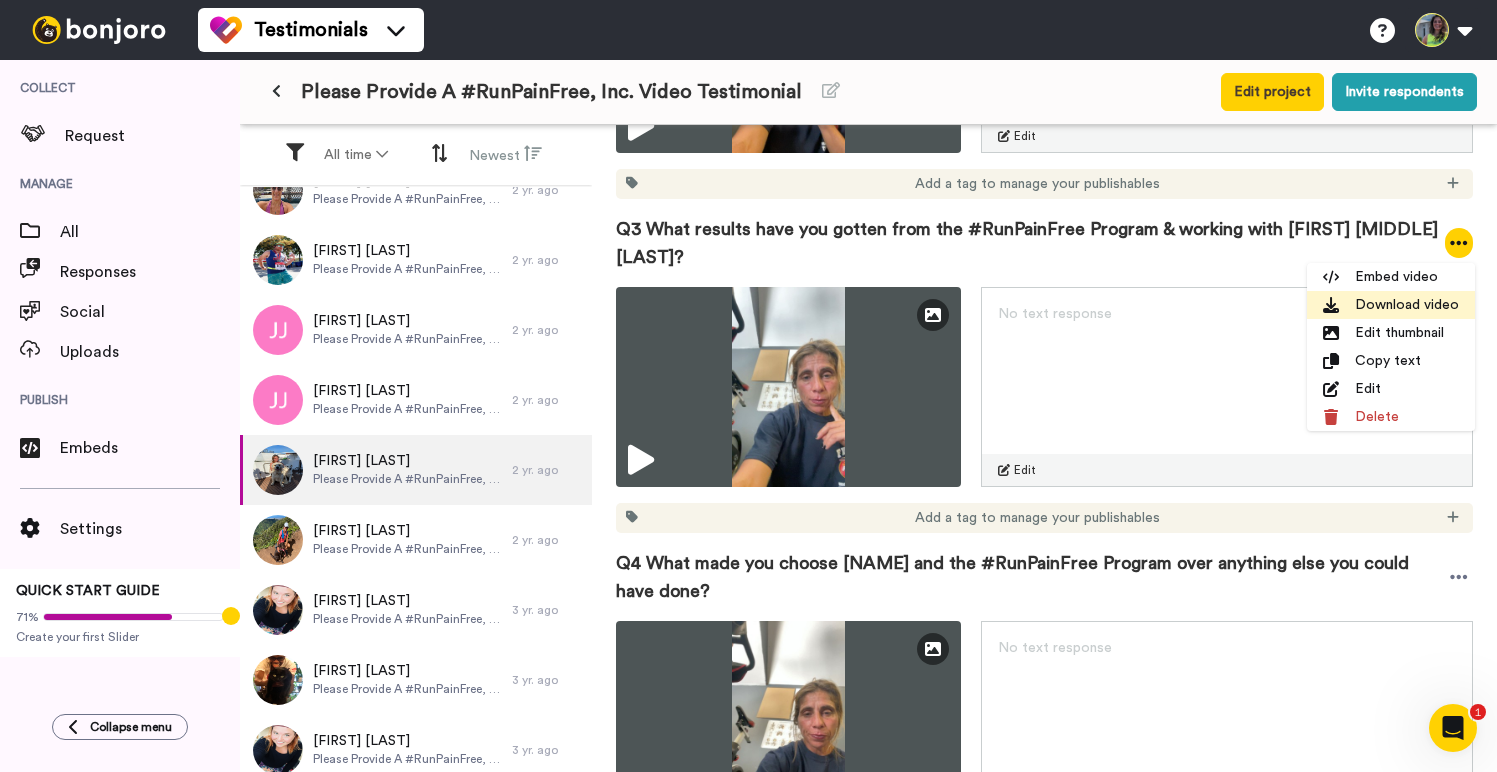 click on "Download video" at bounding box center [1391, 305] 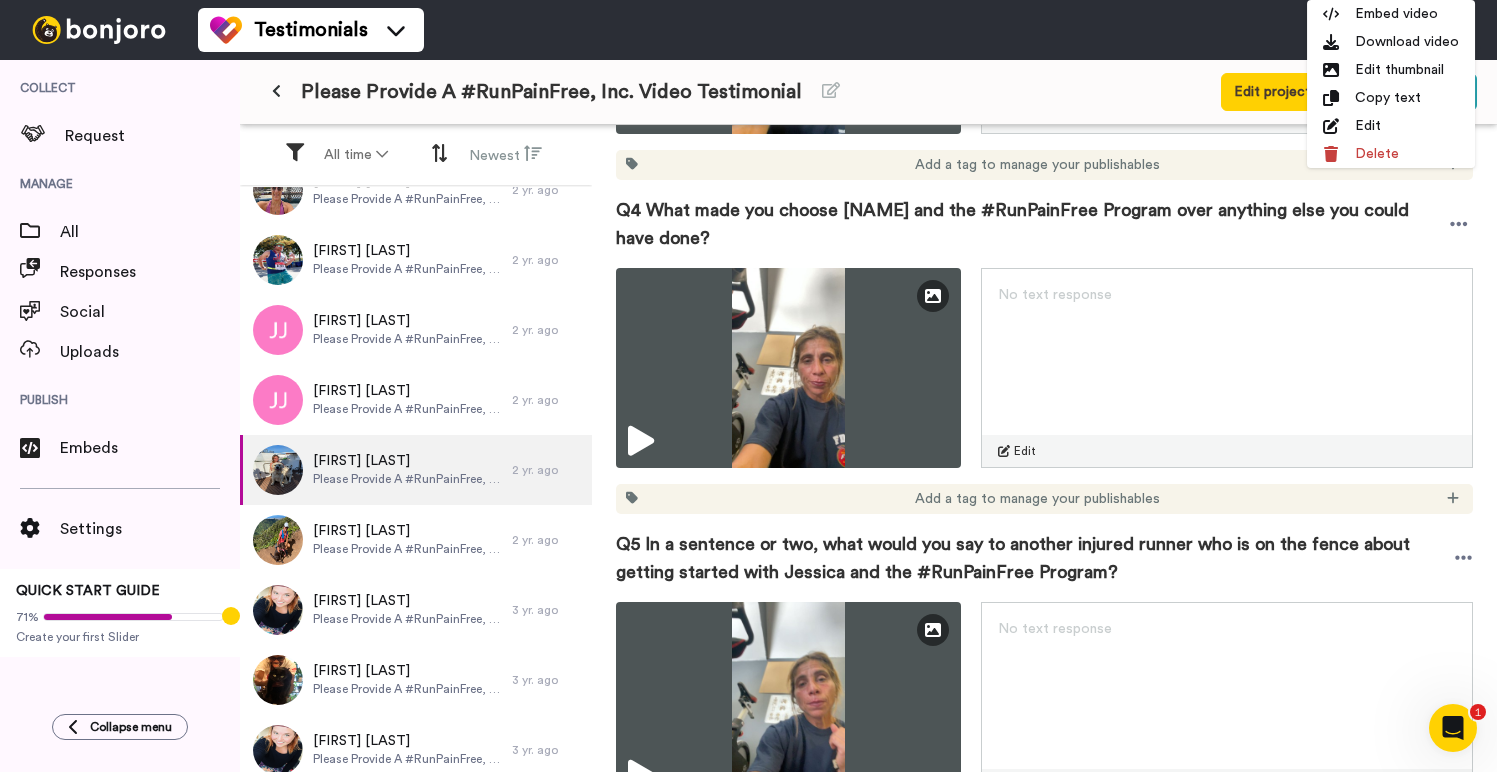 scroll, scrollTop: 1178, scrollLeft: 0, axis: vertical 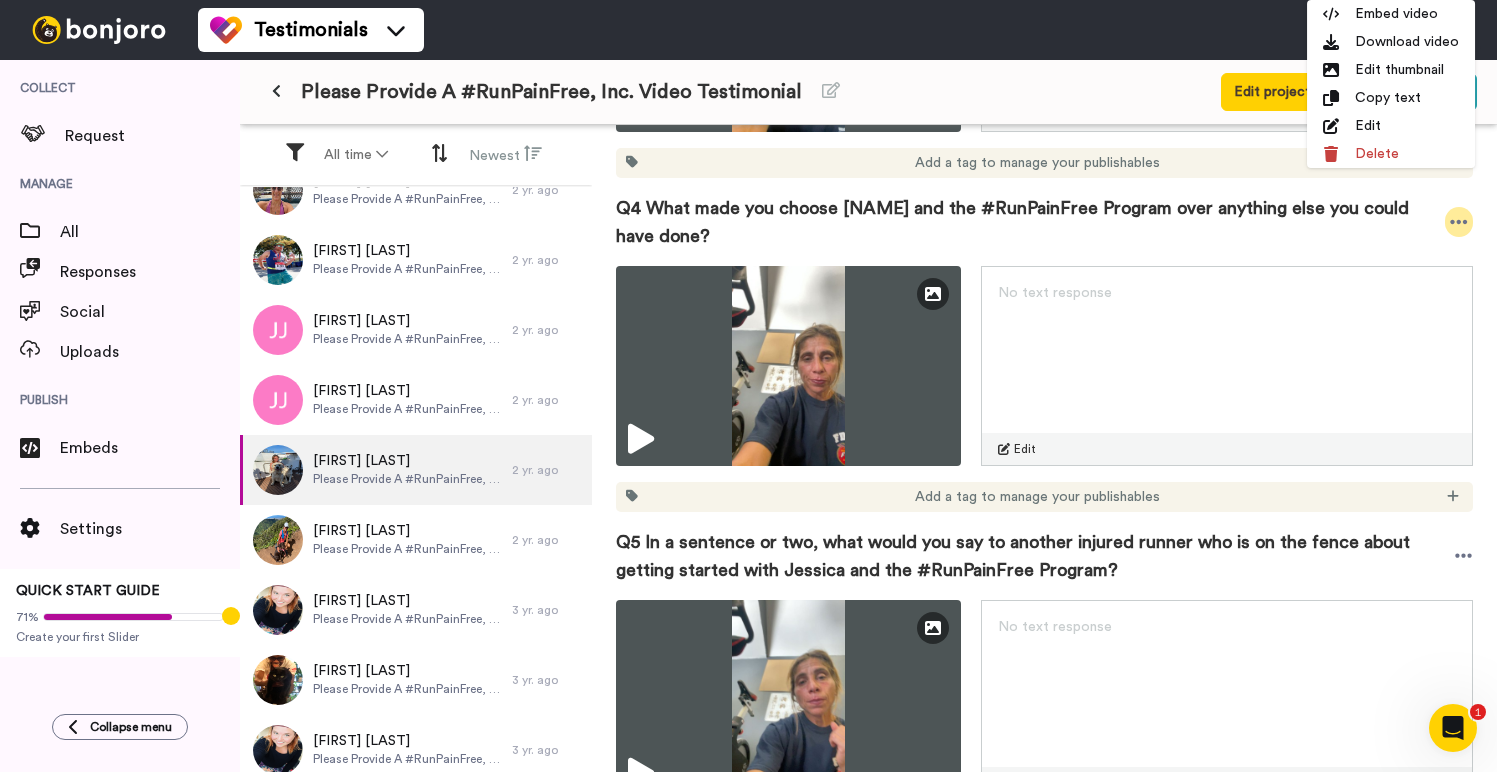 click 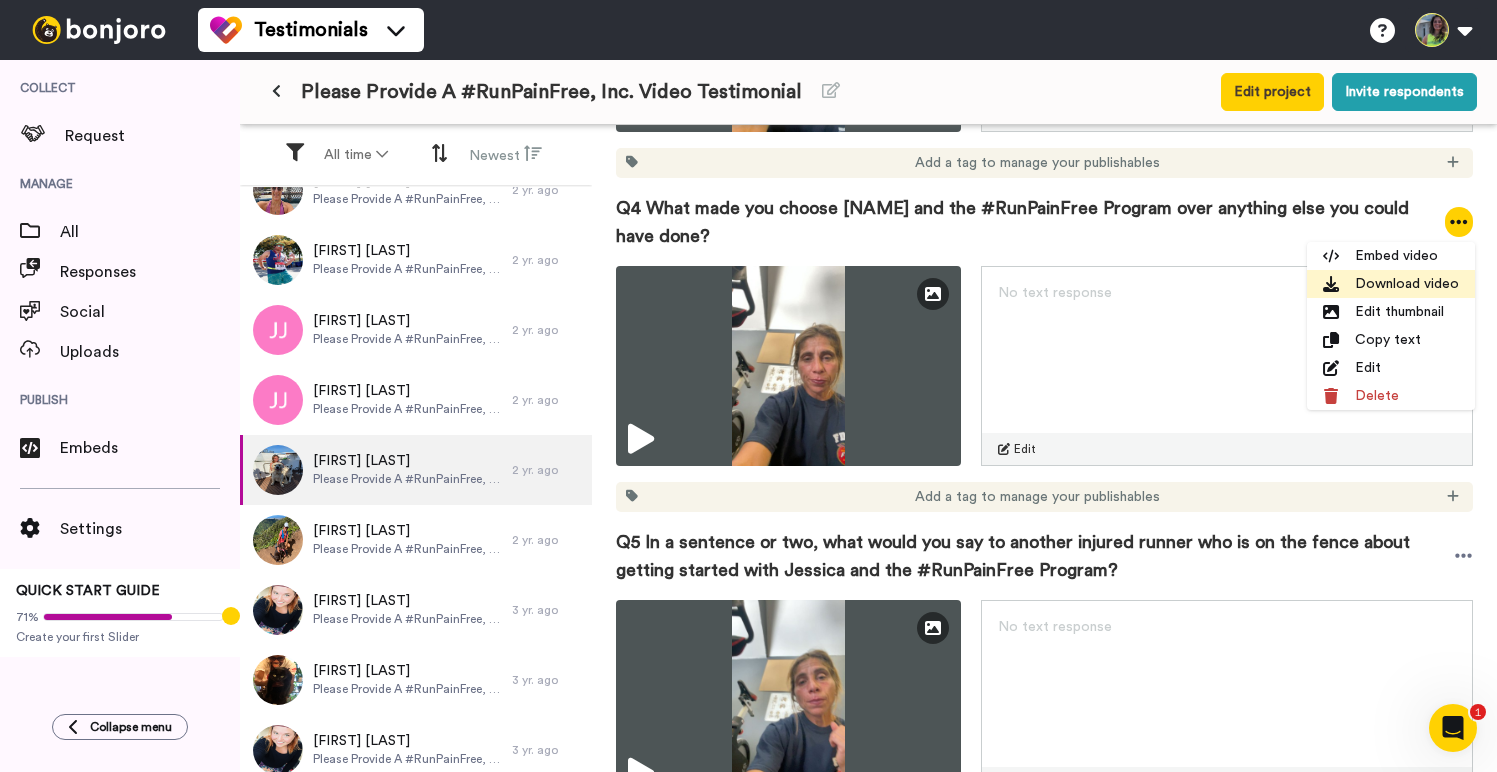 click on "Download video" at bounding box center (1391, 284) 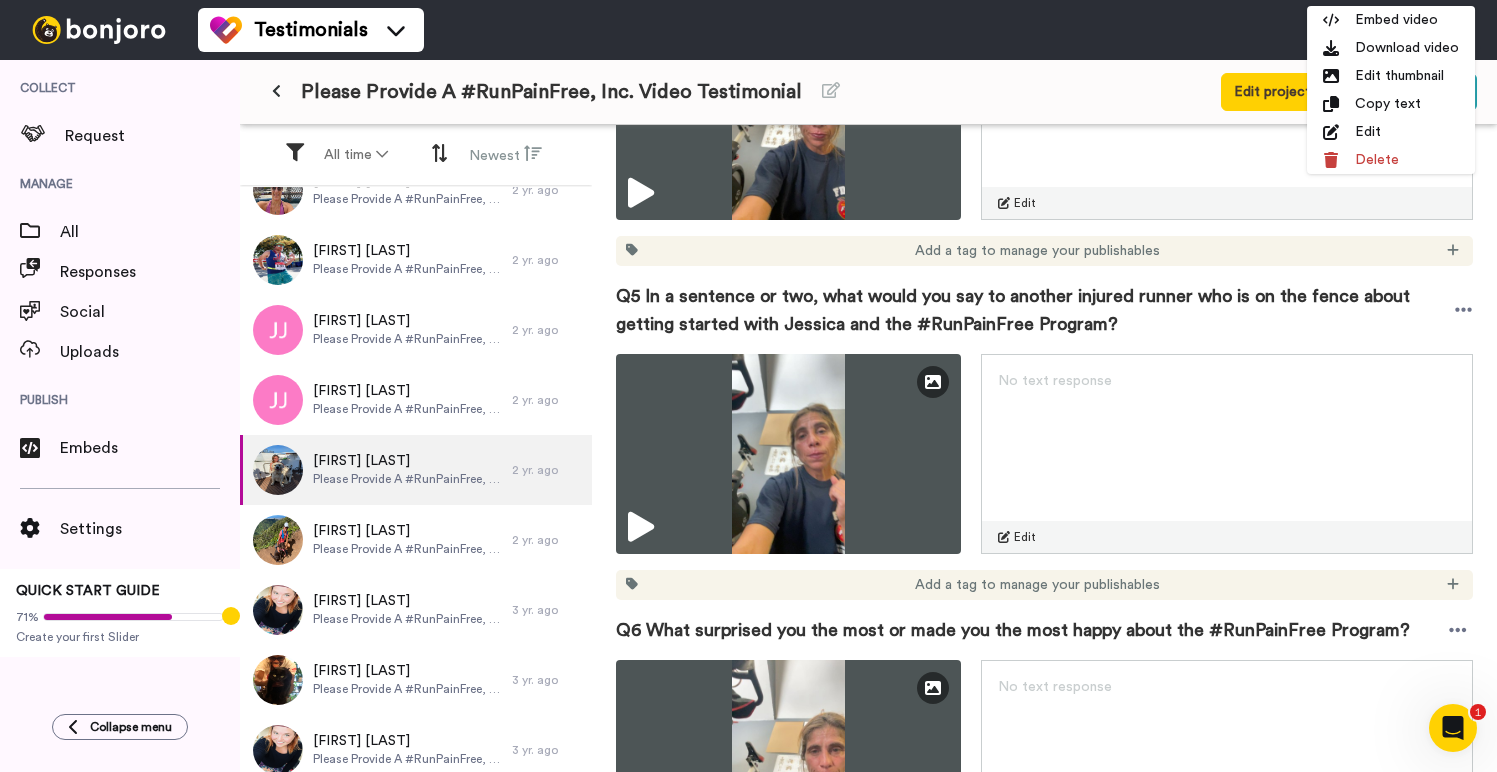 scroll, scrollTop: 1403, scrollLeft: 0, axis: vertical 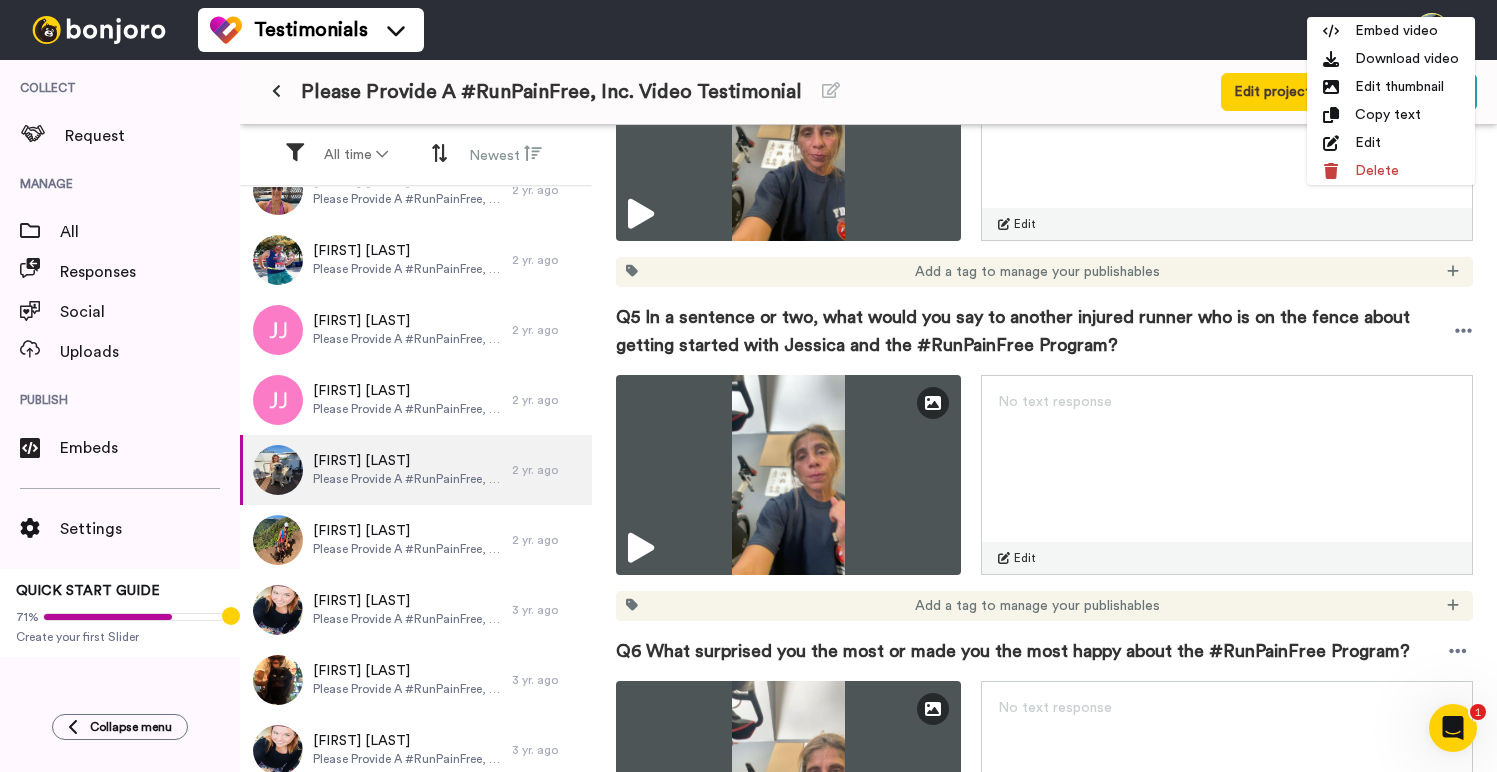 click on "Q5 In a sentence or two, what would you say to another injured runner who is on the fence about getting started with Jessica and the #RunPainFree Program?" at bounding box center [1035, 331] 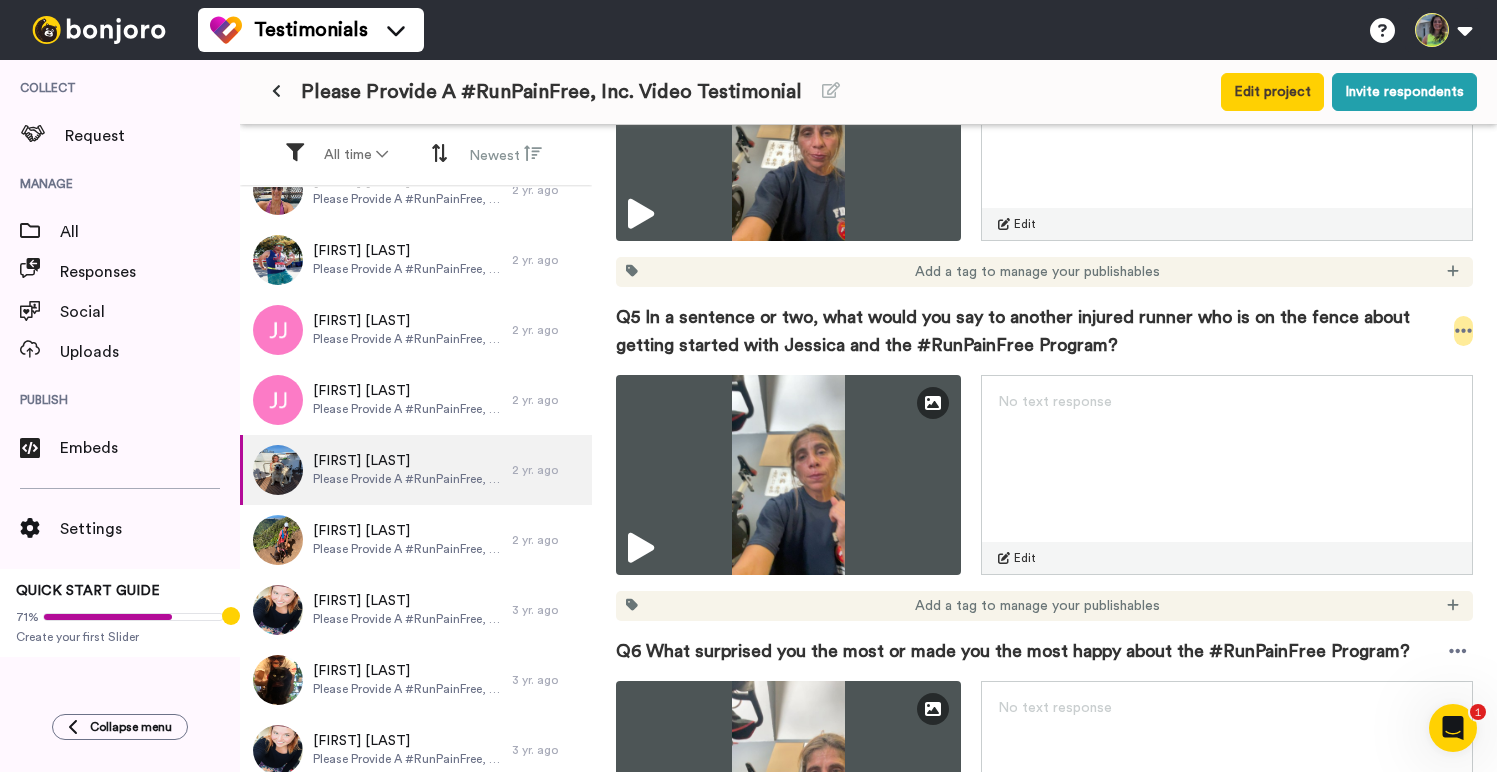 click 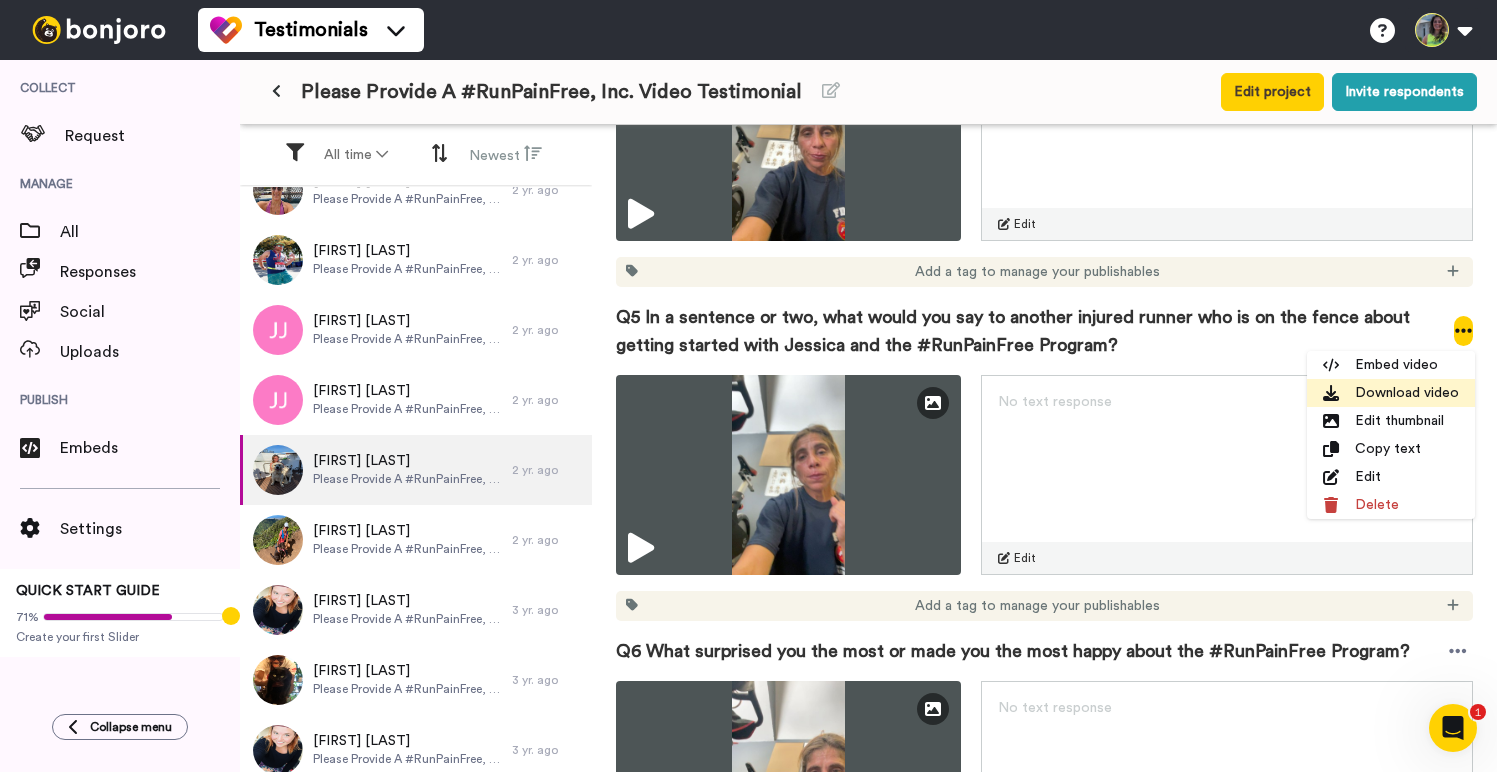 click on "Download video" at bounding box center [1391, 393] 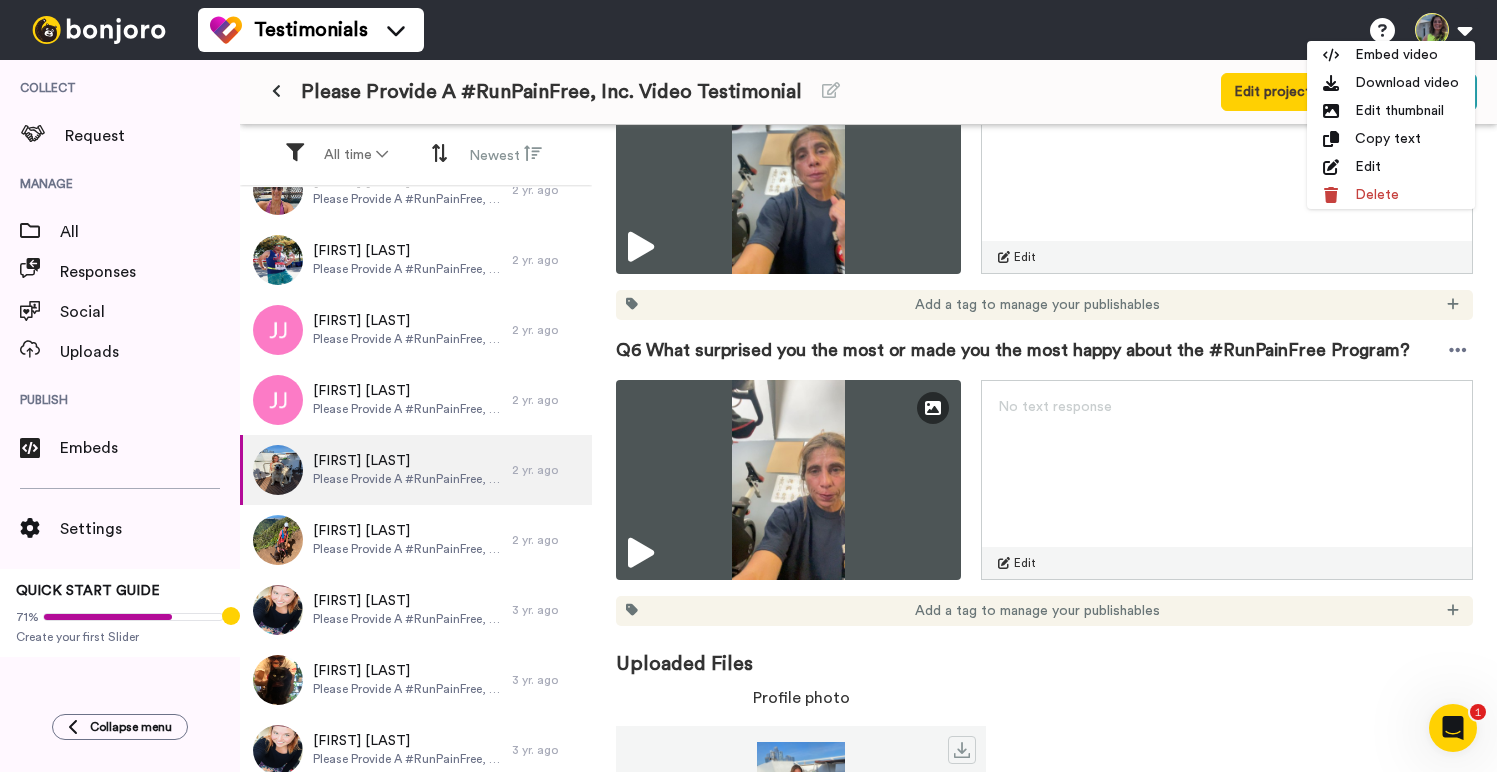 scroll, scrollTop: 1692, scrollLeft: 0, axis: vertical 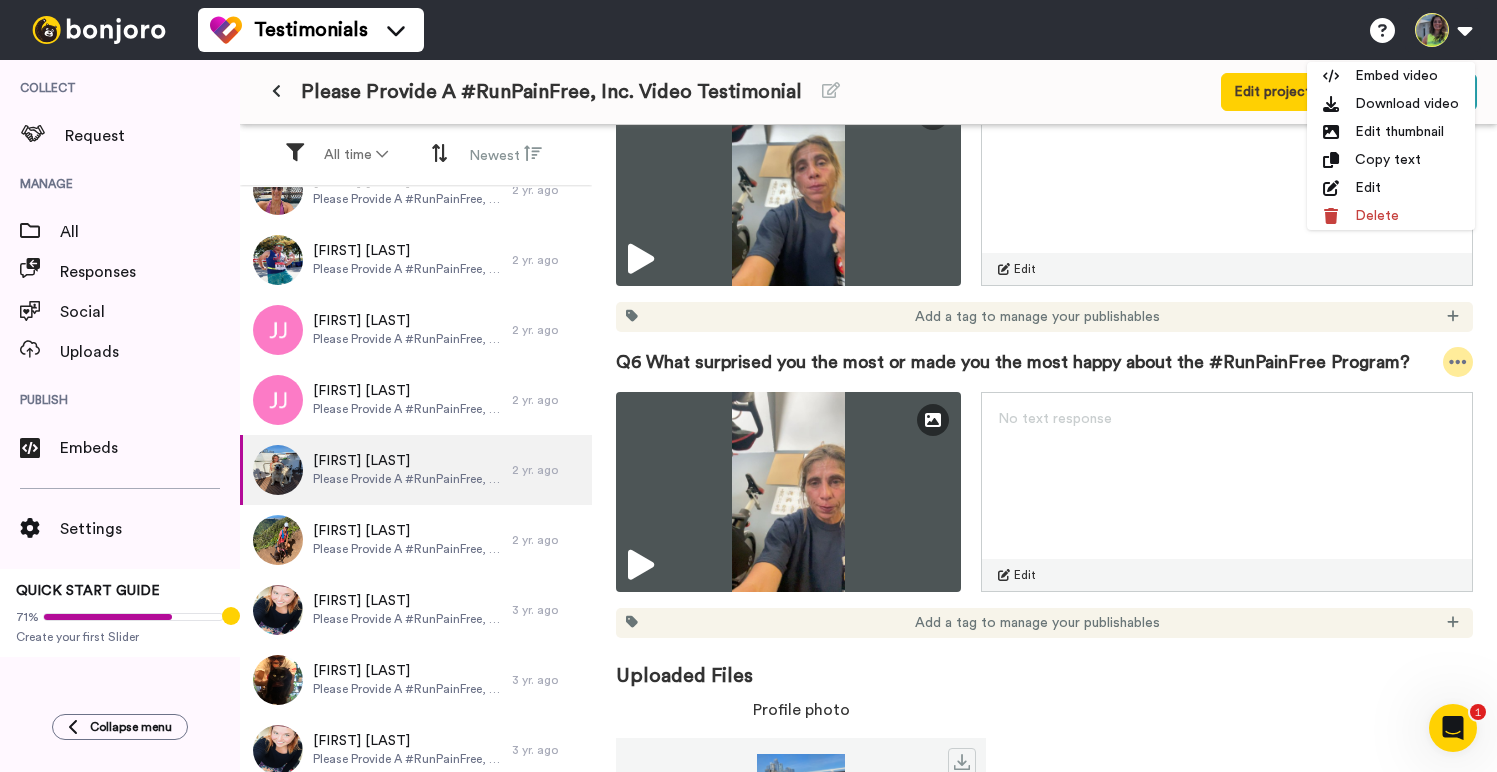 click 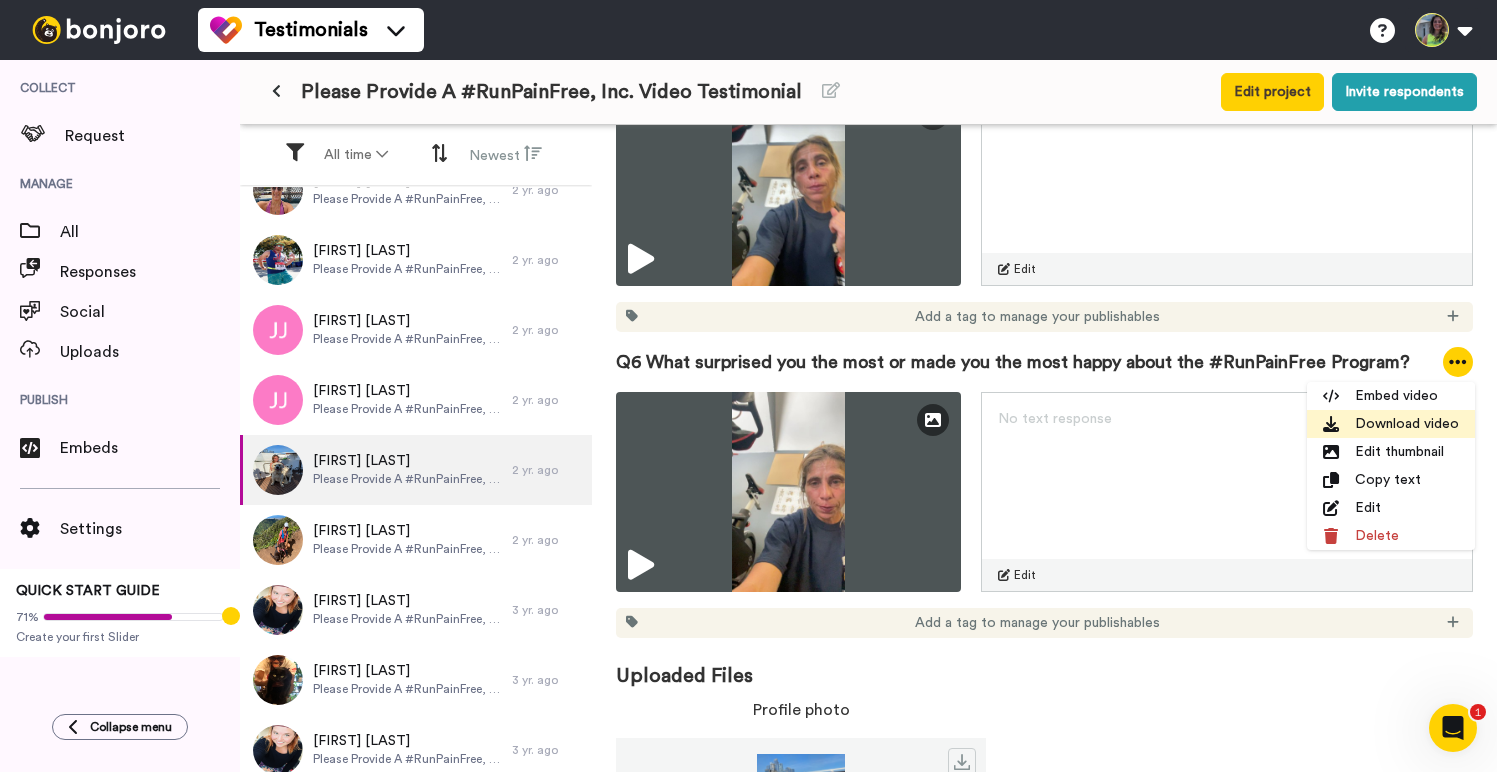 click on "Download video" at bounding box center (1391, 424) 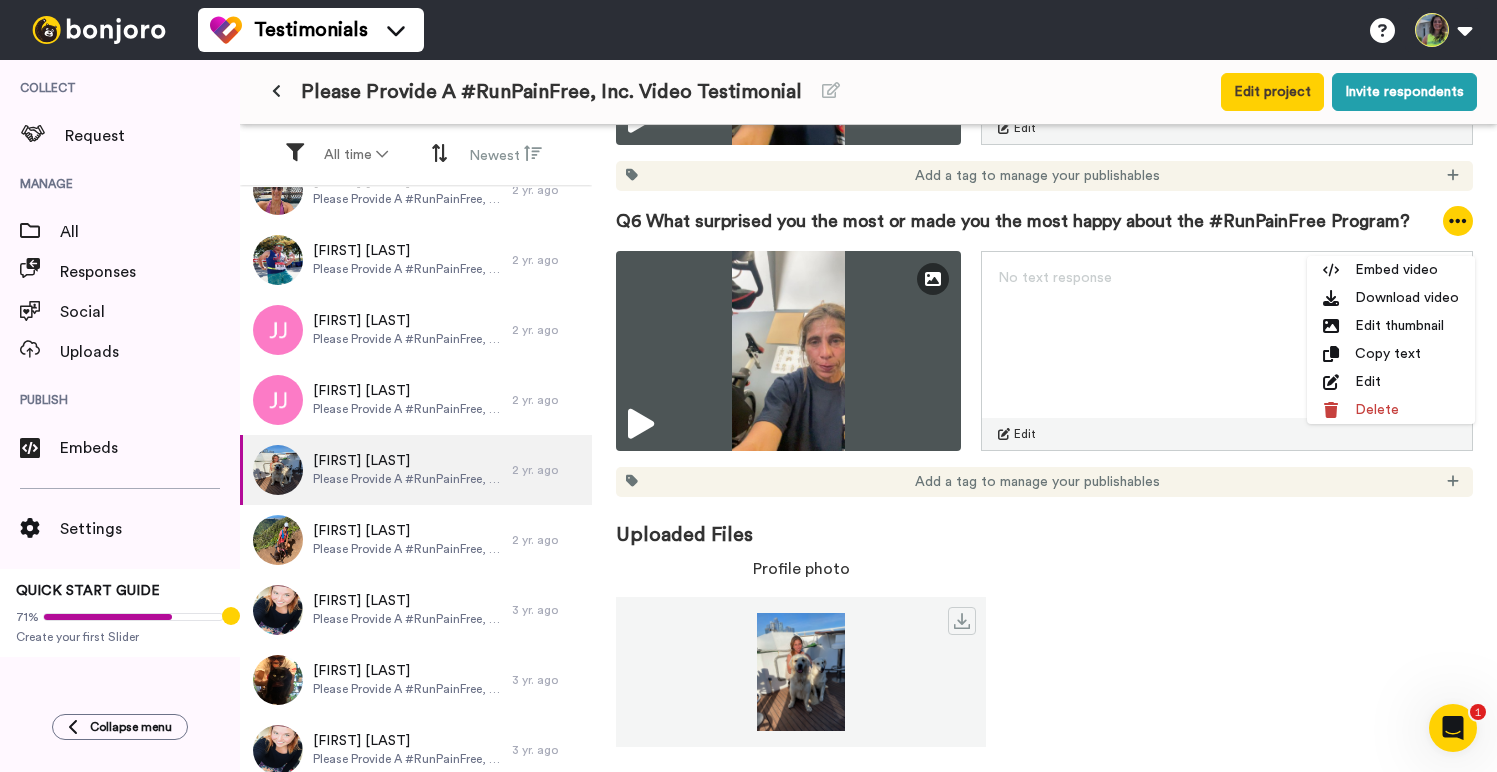 scroll, scrollTop: 1835, scrollLeft: 0, axis: vertical 